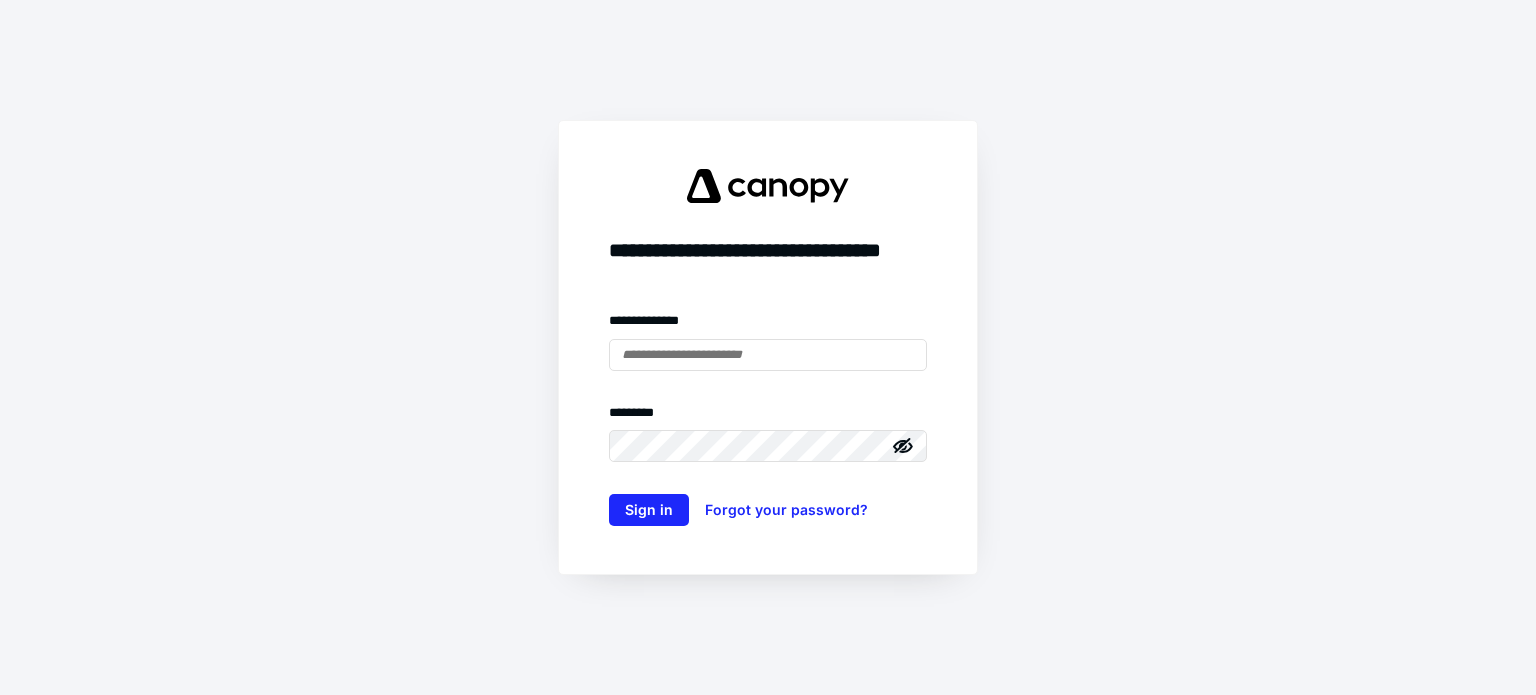 scroll, scrollTop: 0, scrollLeft: 0, axis: both 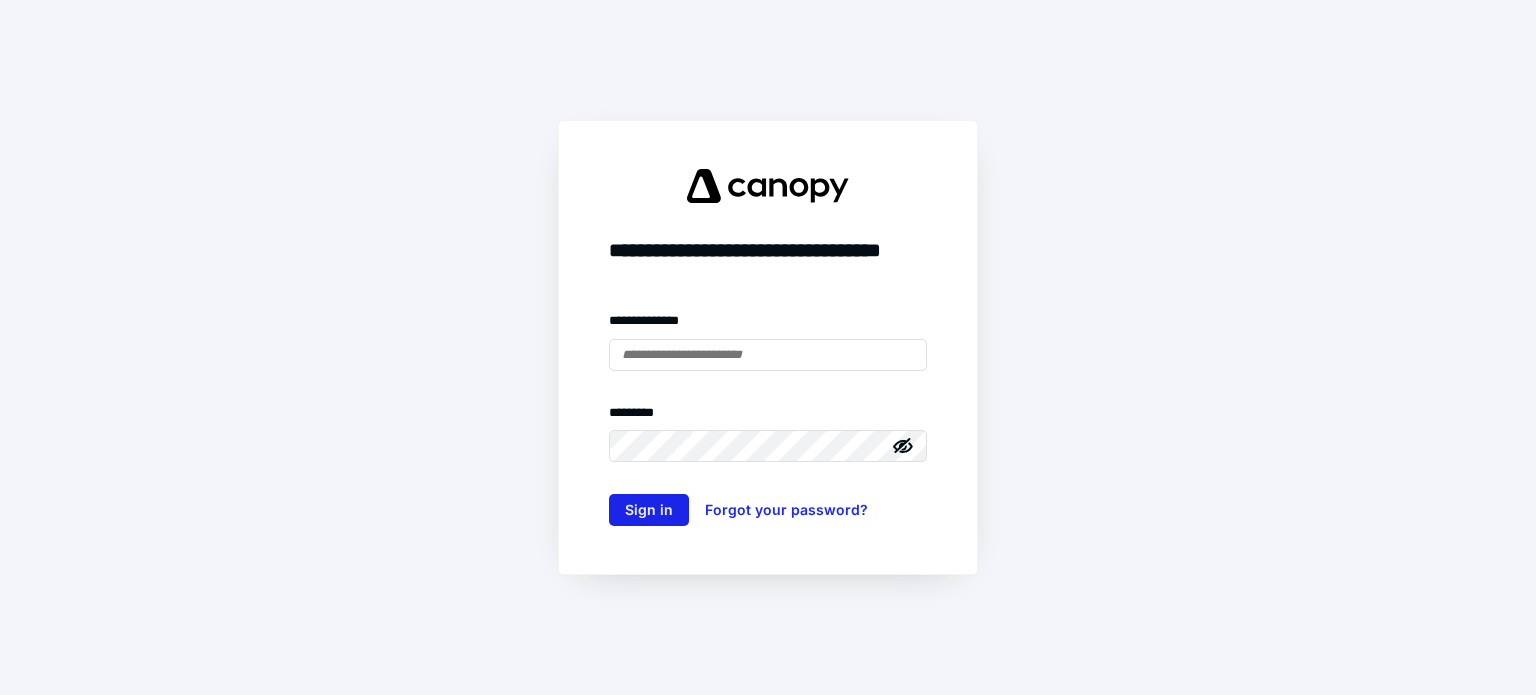 type on "**********" 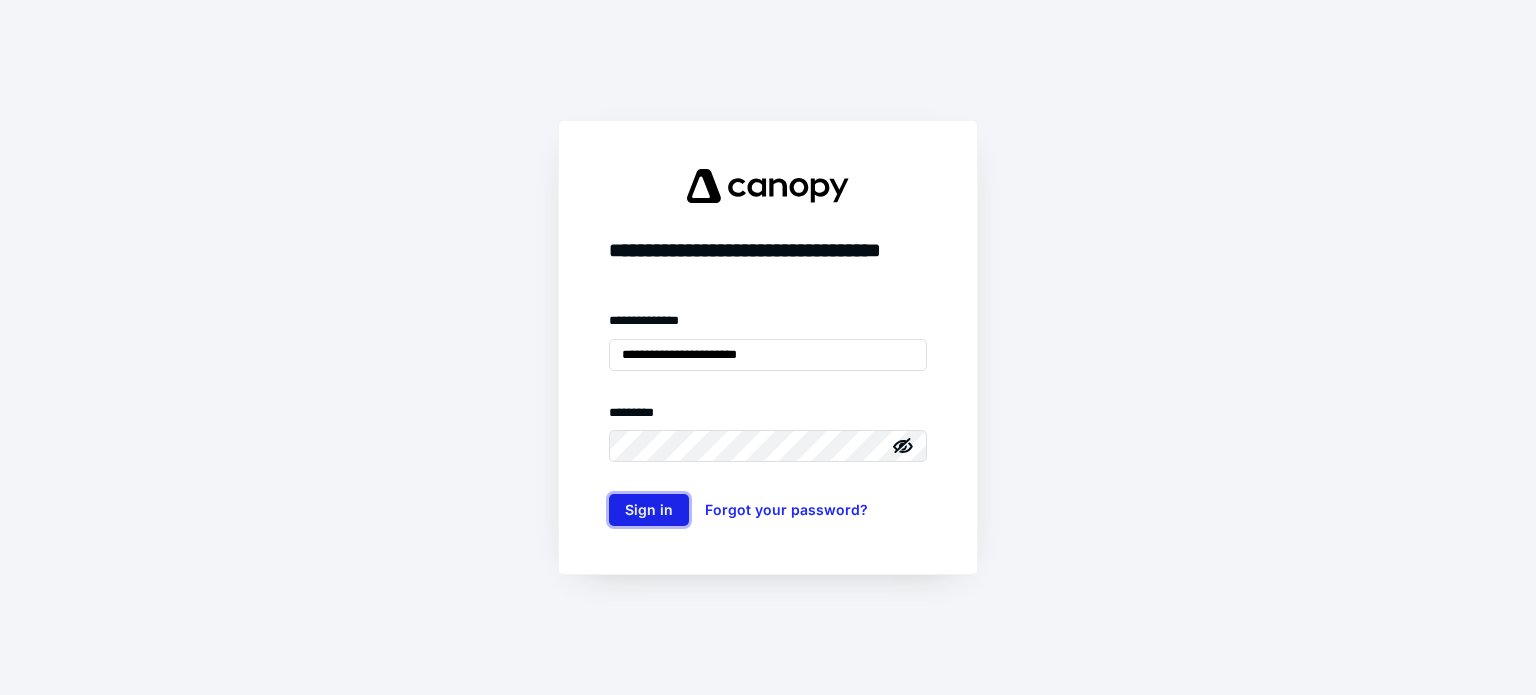 click on "Sign in" at bounding box center [649, 510] 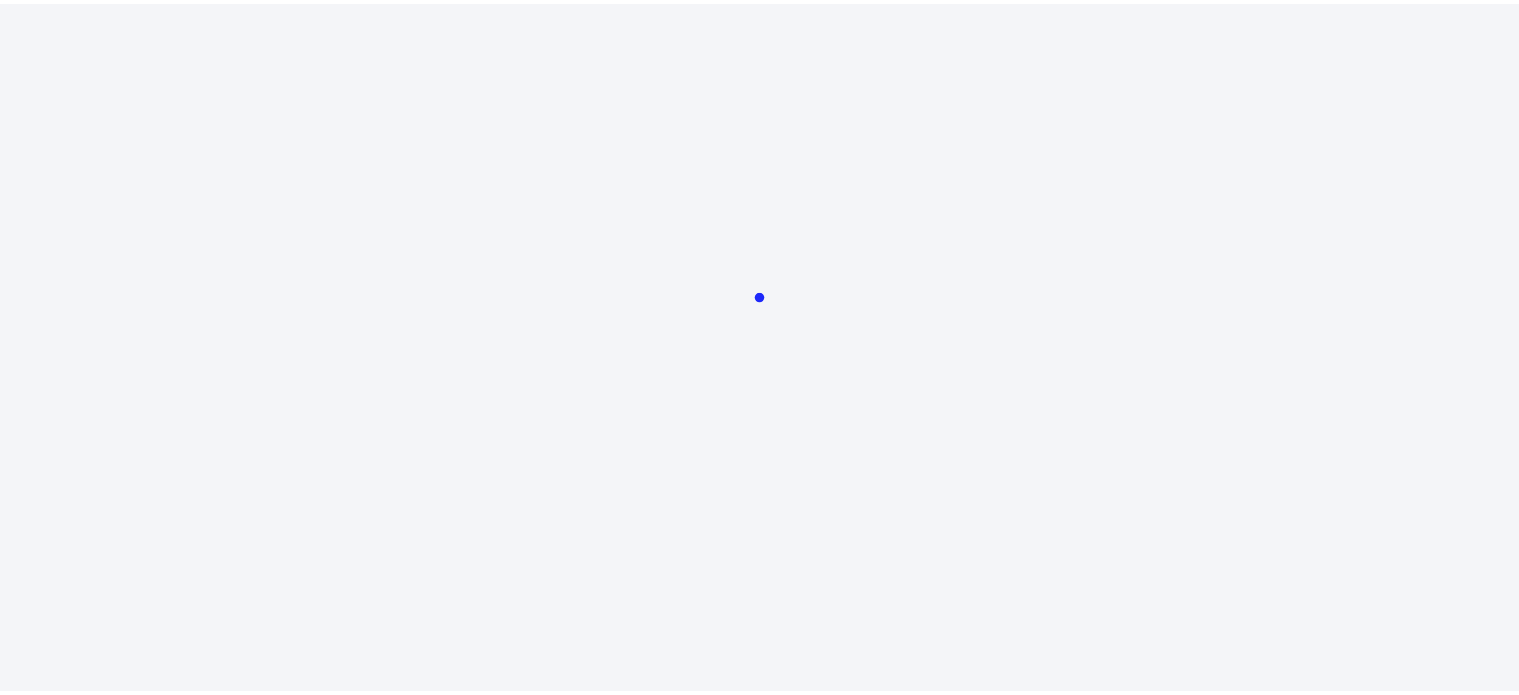 scroll, scrollTop: 0, scrollLeft: 0, axis: both 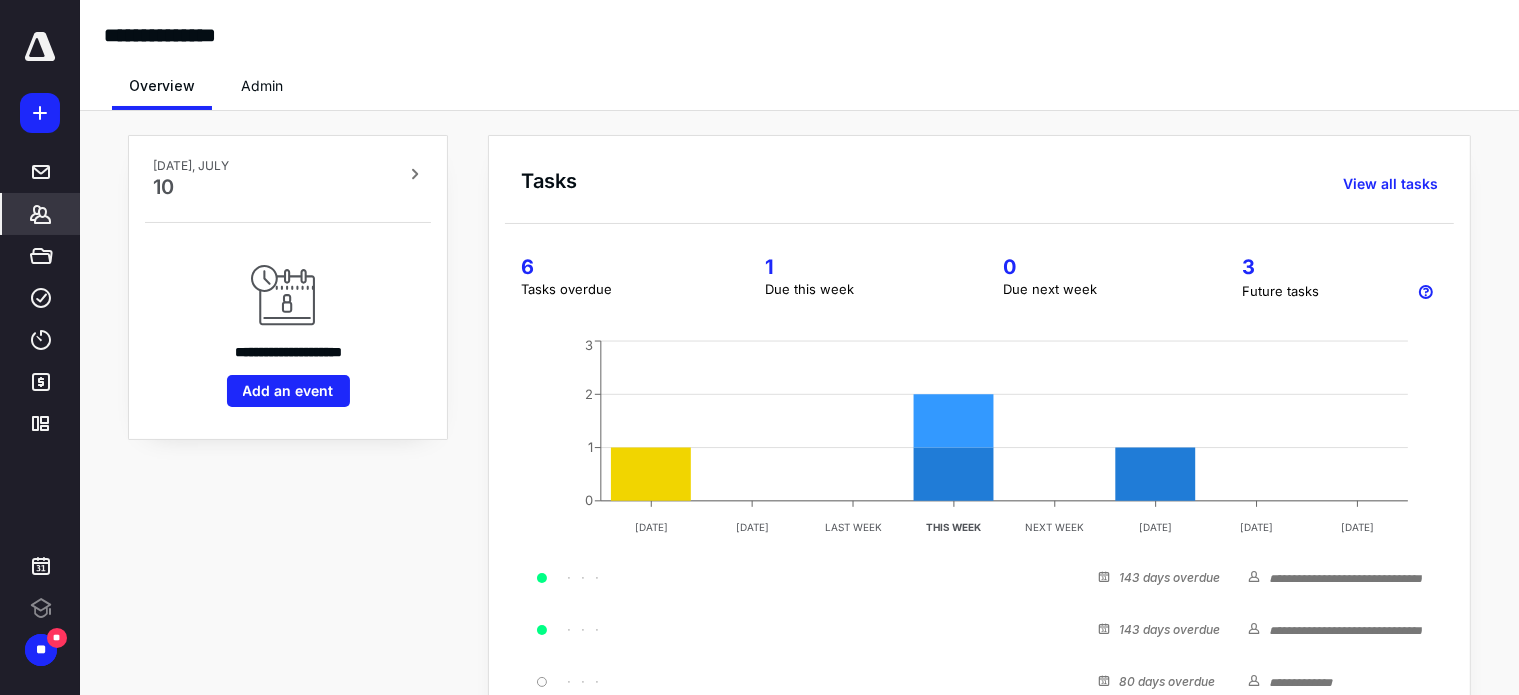 click 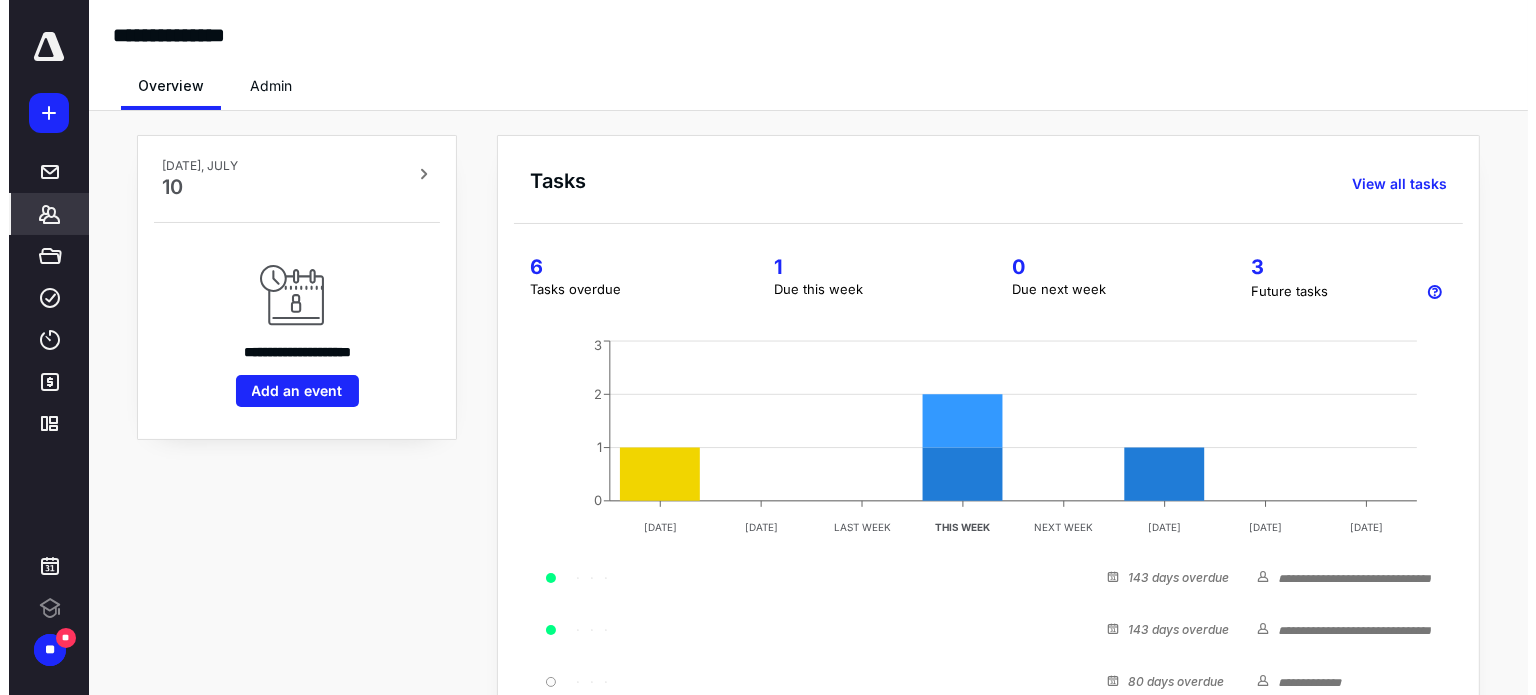 scroll, scrollTop: 0, scrollLeft: 0, axis: both 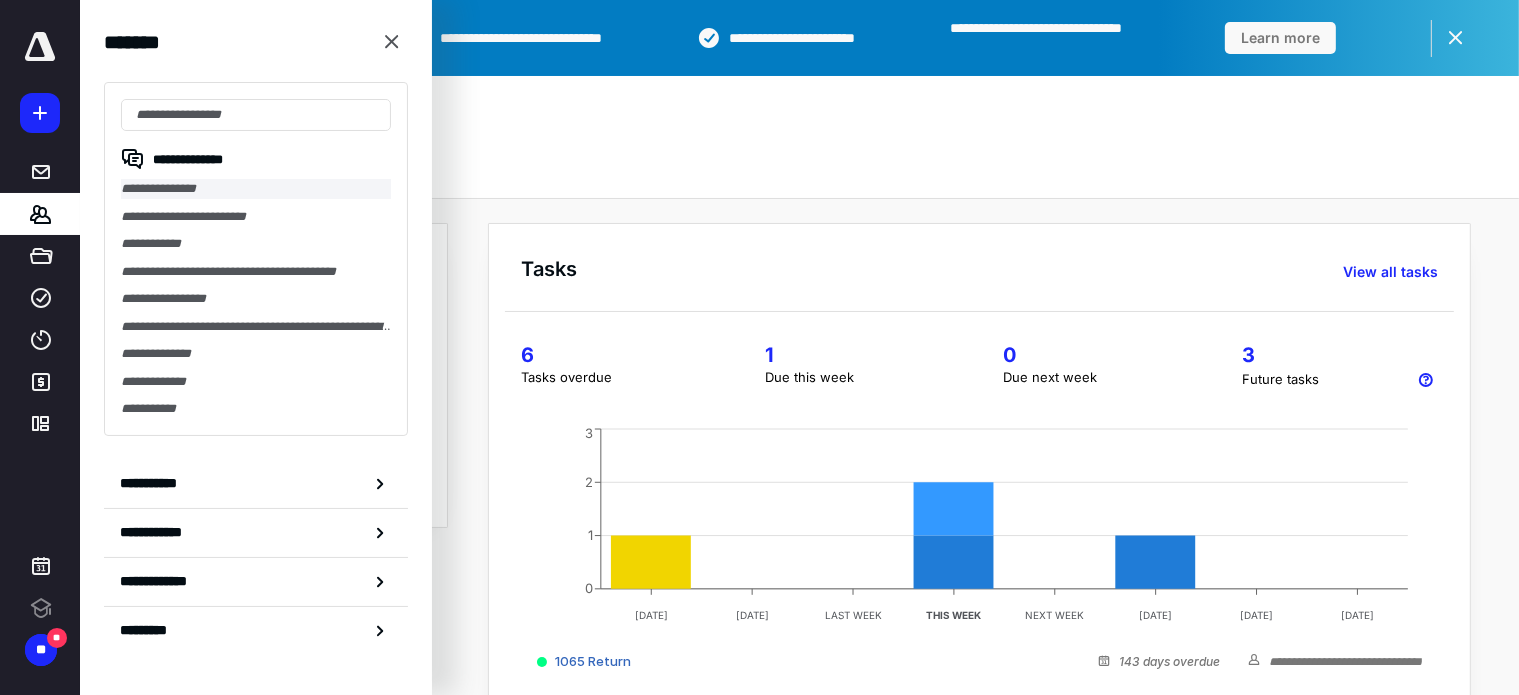 click on "**********" at bounding box center [256, 189] 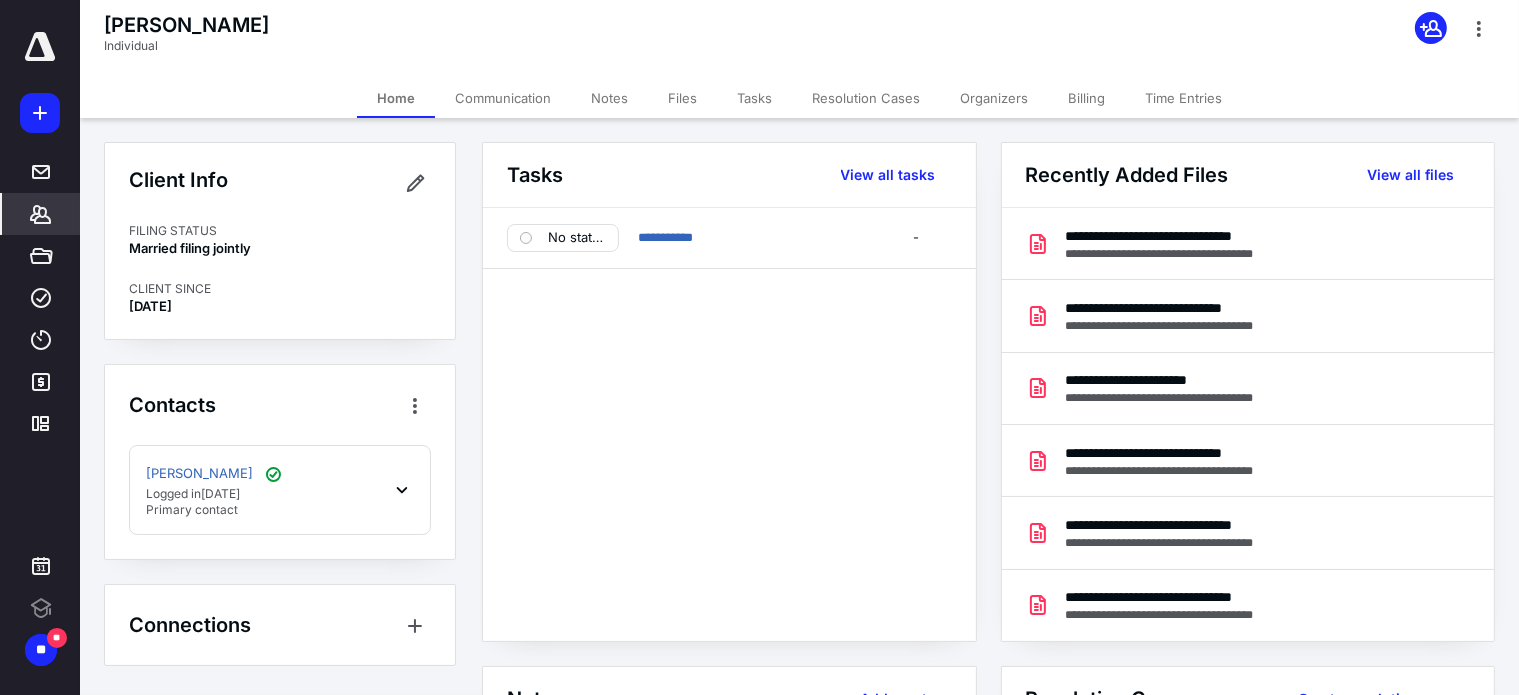 click on "Files" at bounding box center (682, 98) 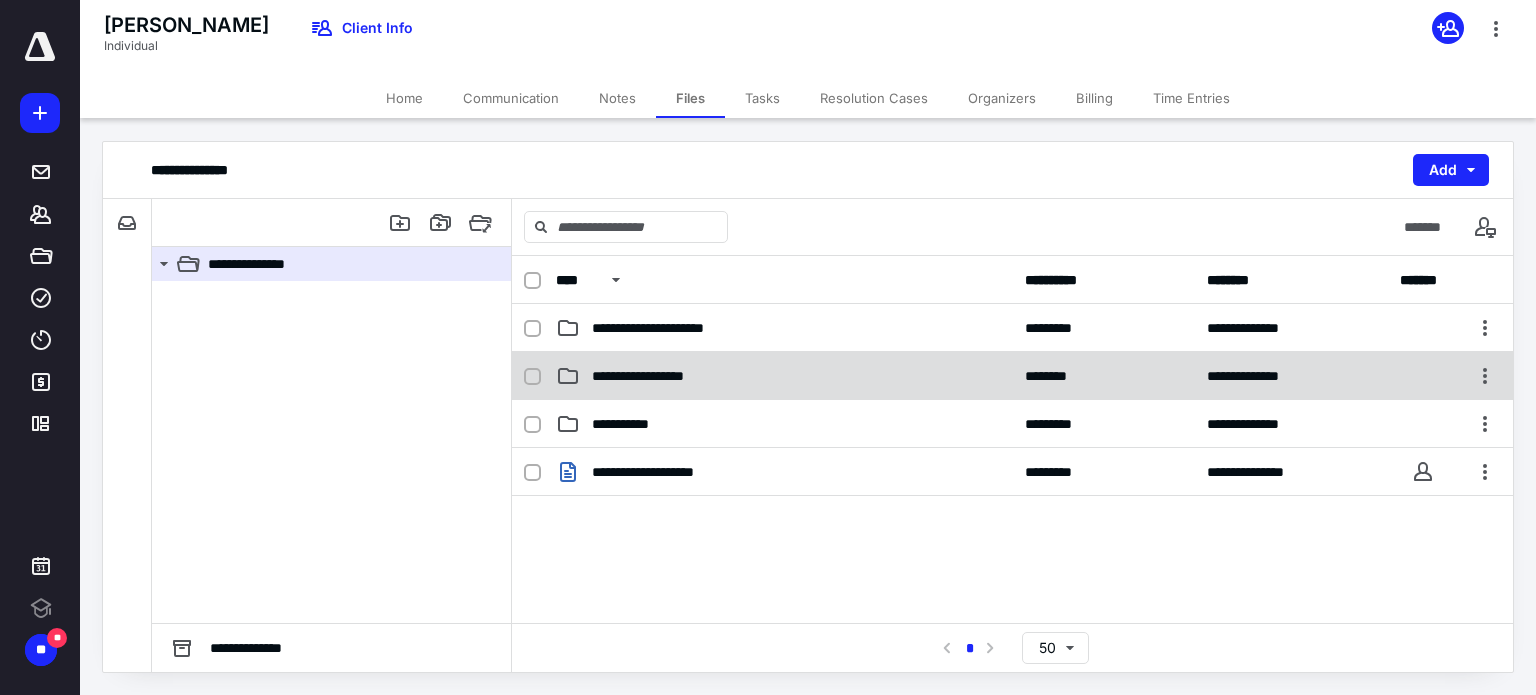 scroll, scrollTop: 0, scrollLeft: 0, axis: both 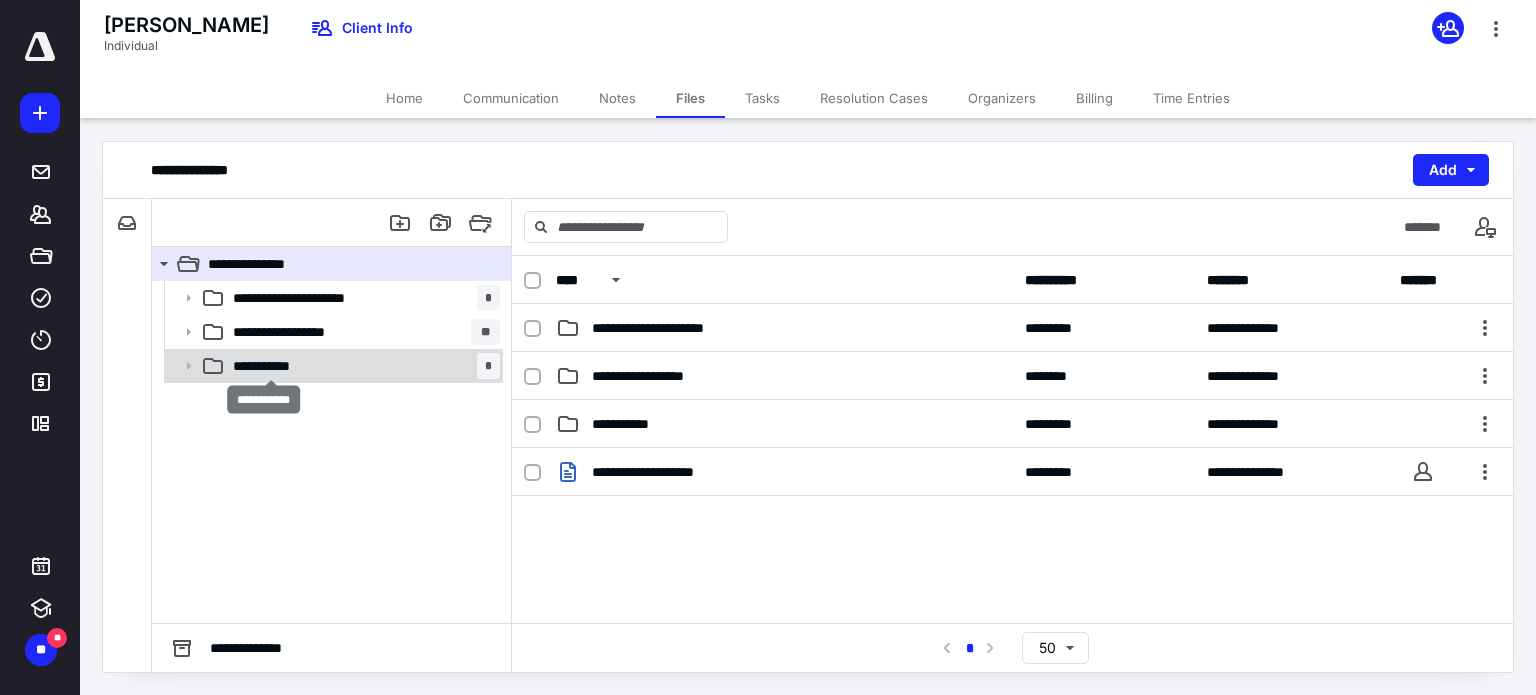 click on "**********" at bounding box center (272, 366) 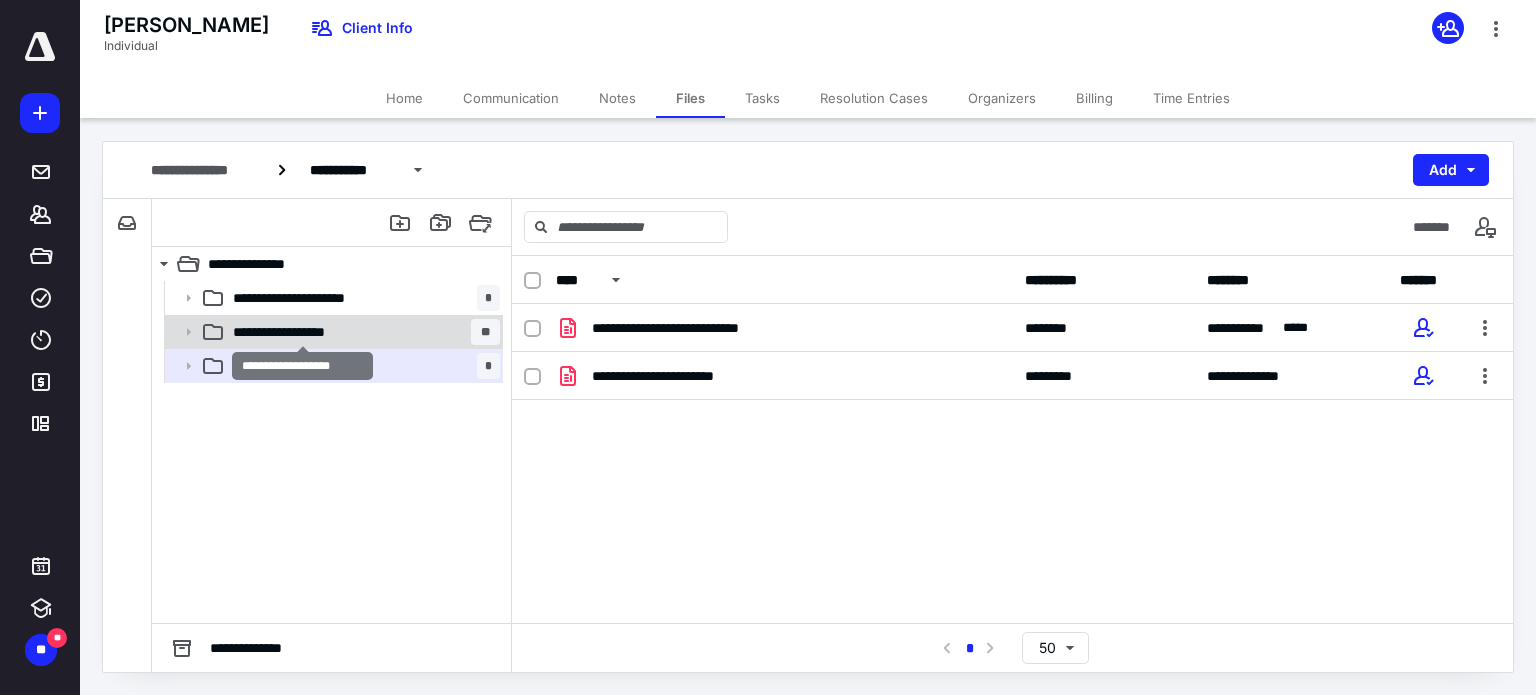 click on "**********" at bounding box center (303, 332) 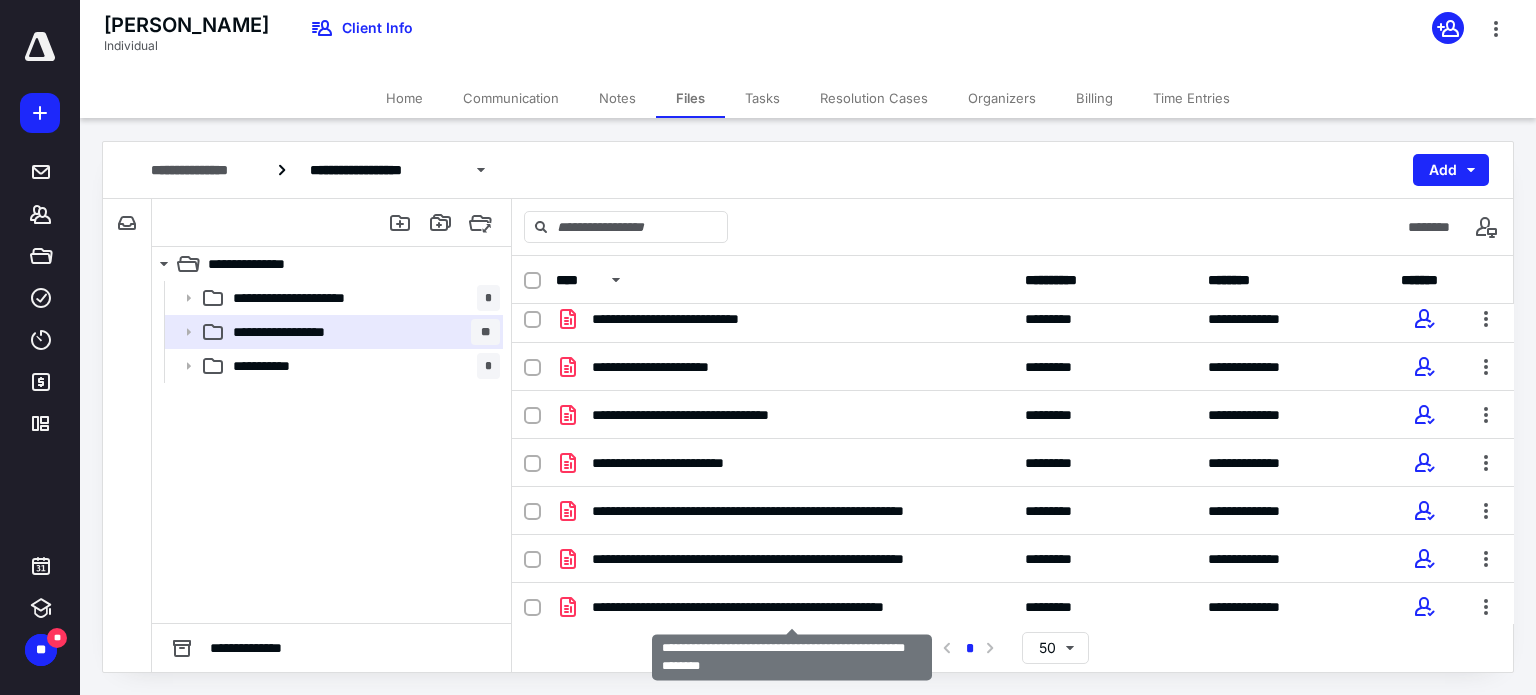 scroll, scrollTop: 0, scrollLeft: 0, axis: both 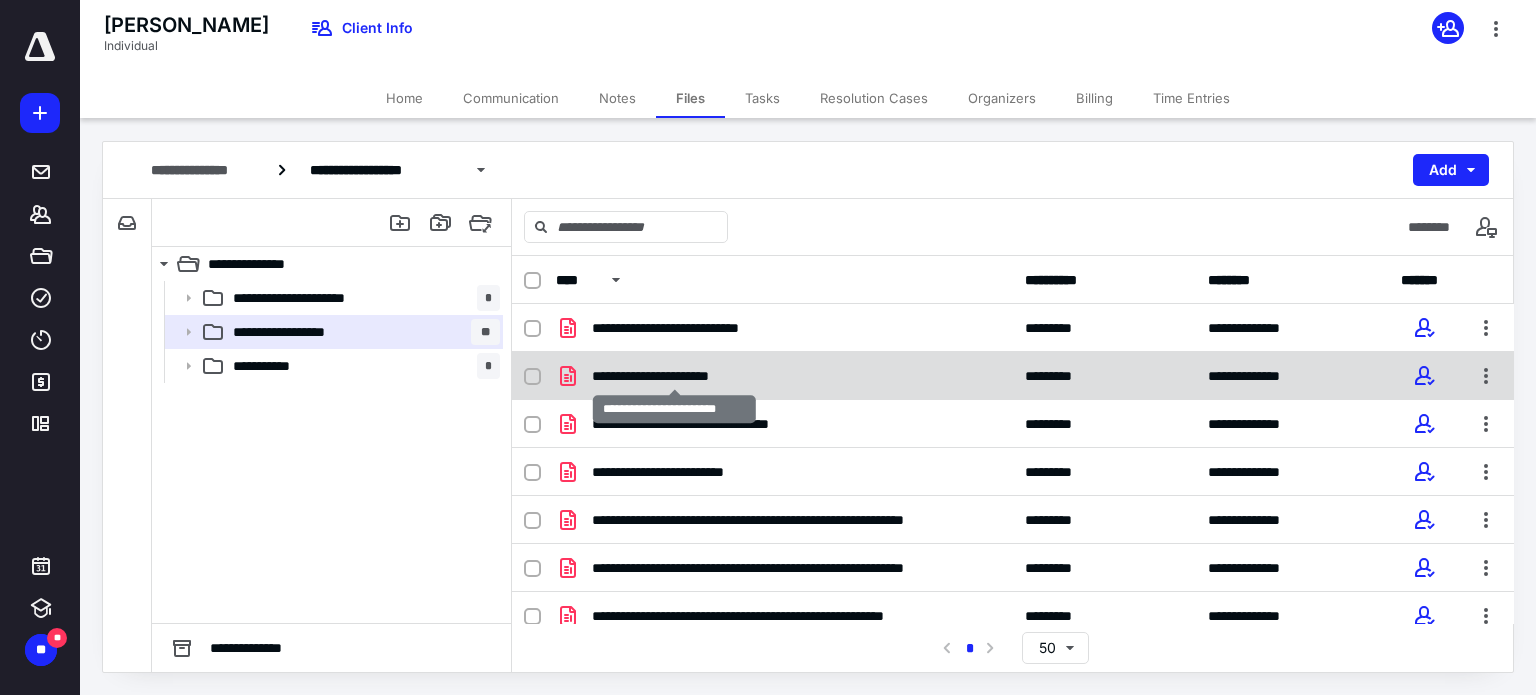 click on "**********" at bounding box center (674, 376) 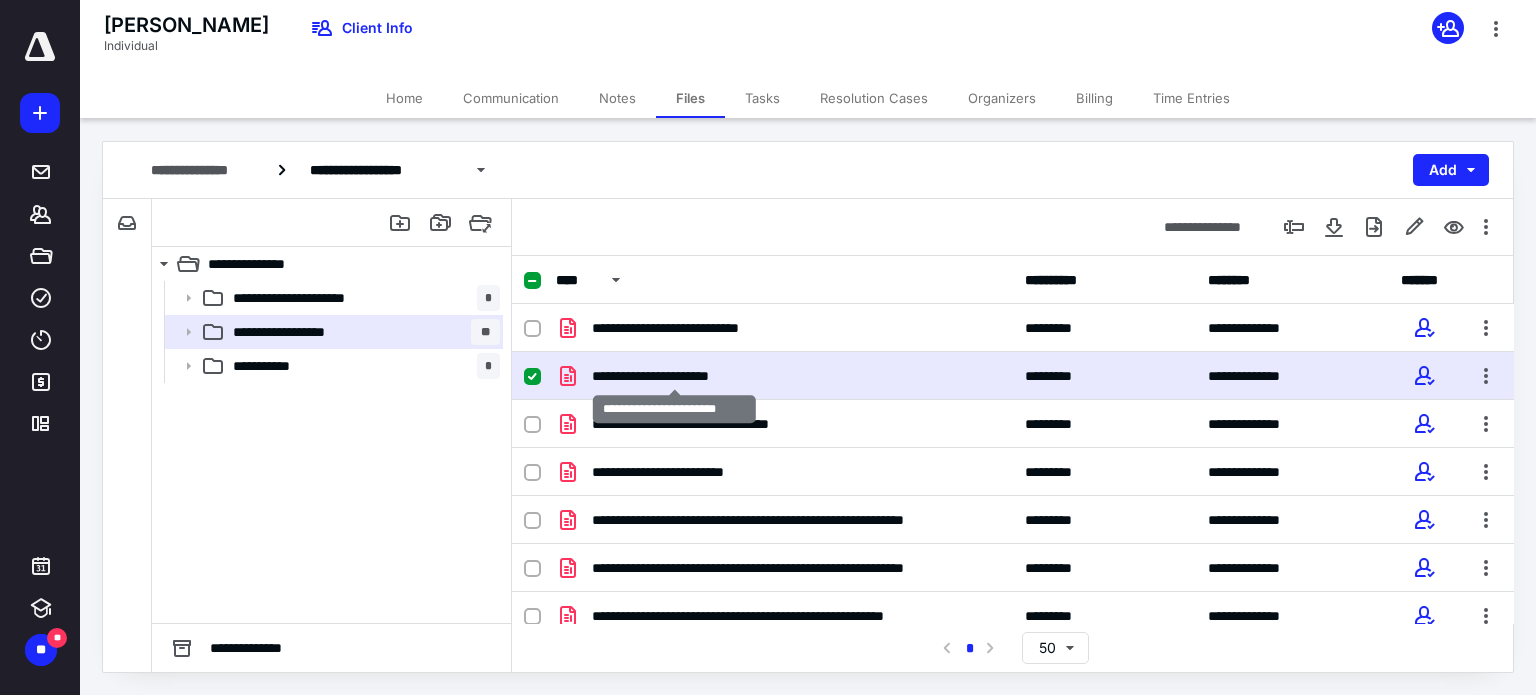 click on "**********" at bounding box center [674, 376] 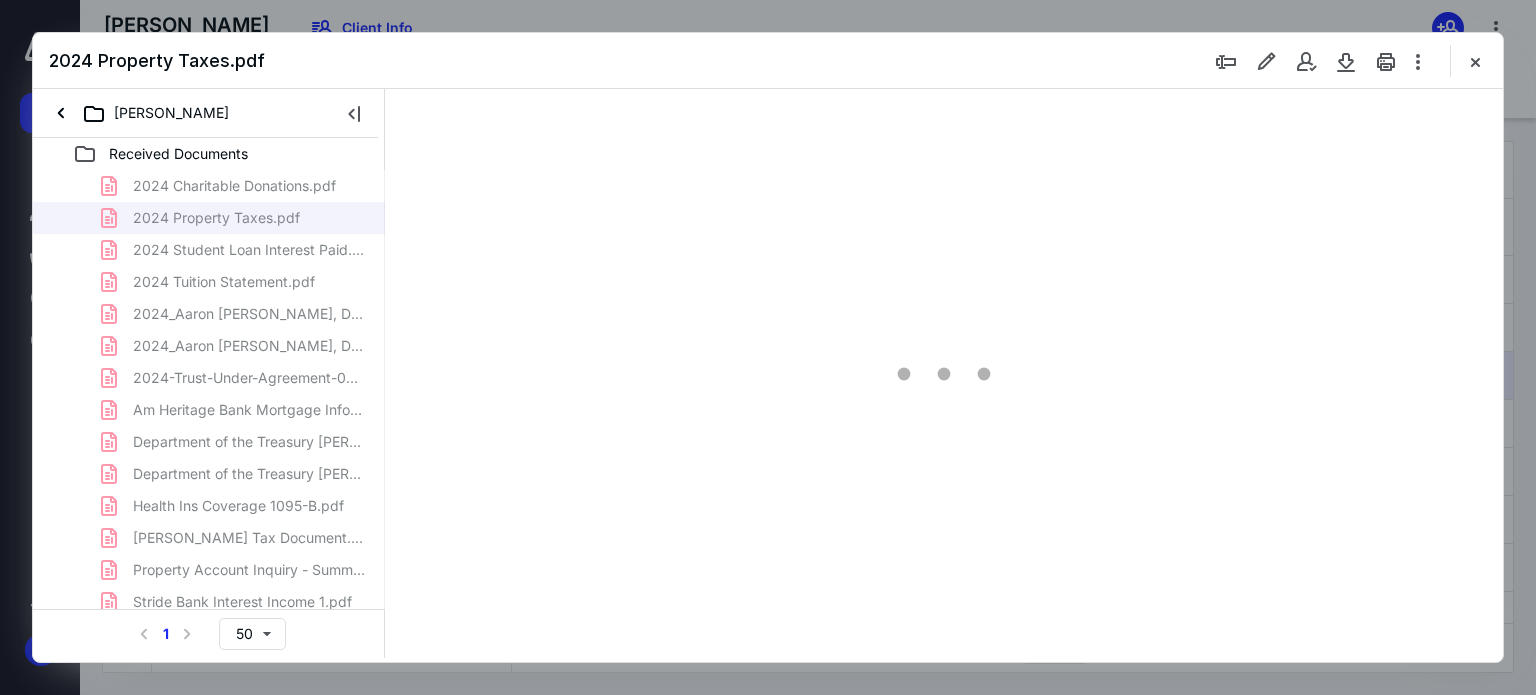 scroll, scrollTop: 0, scrollLeft: 0, axis: both 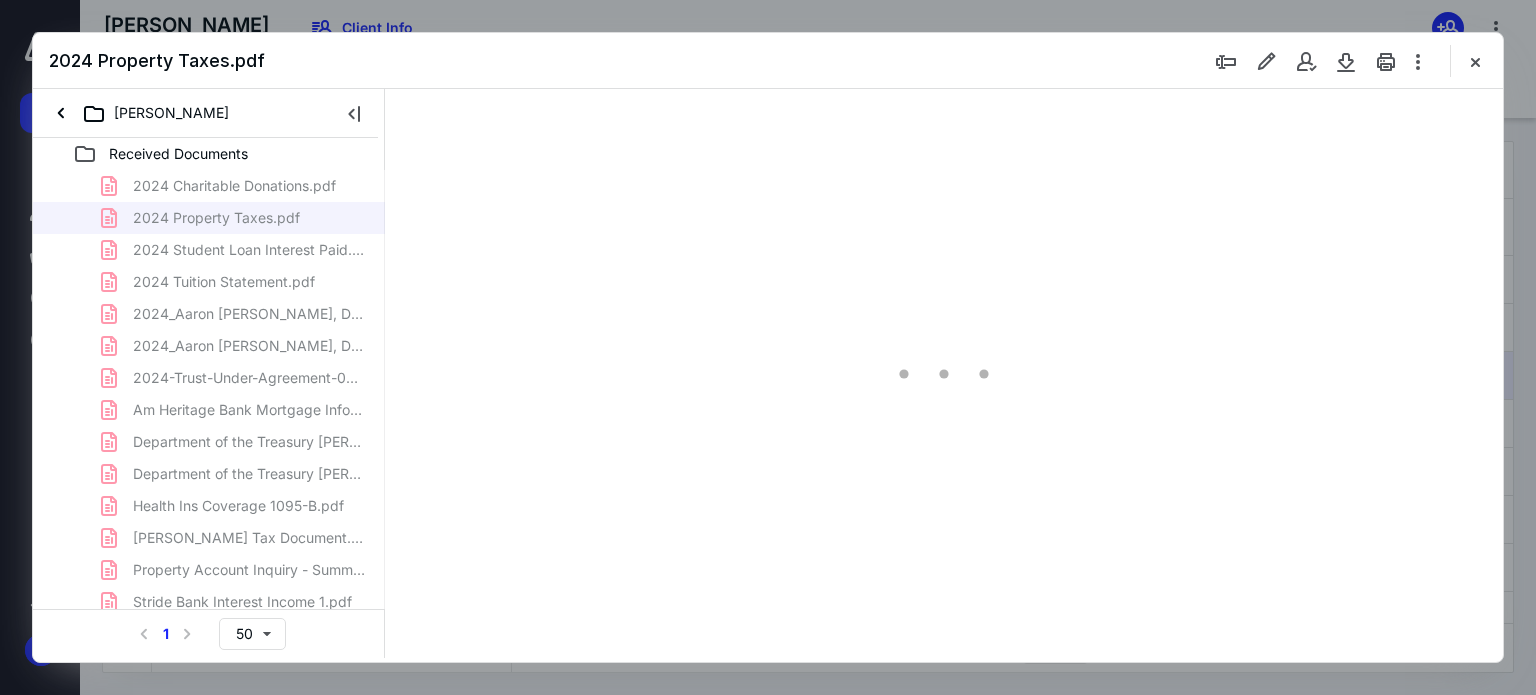 type on "21" 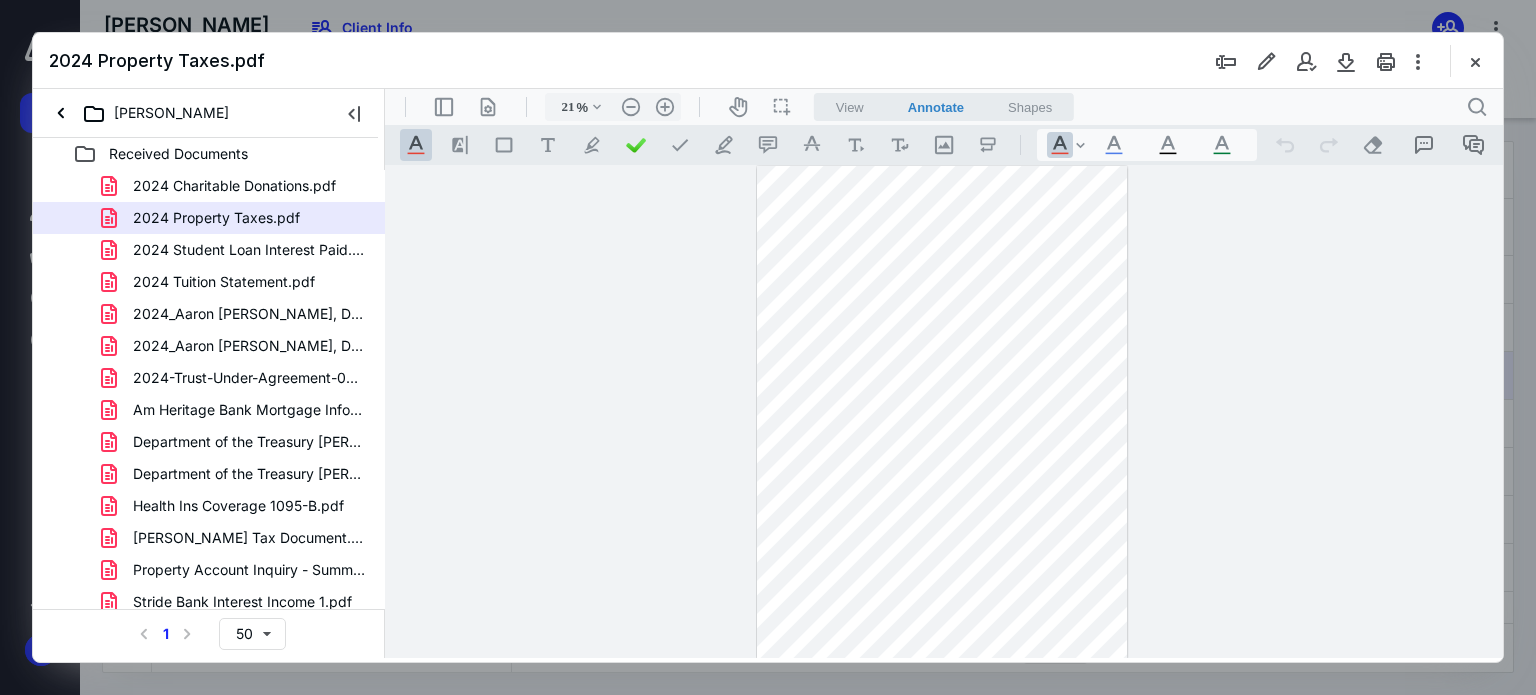 scroll, scrollTop: 0, scrollLeft: 0, axis: both 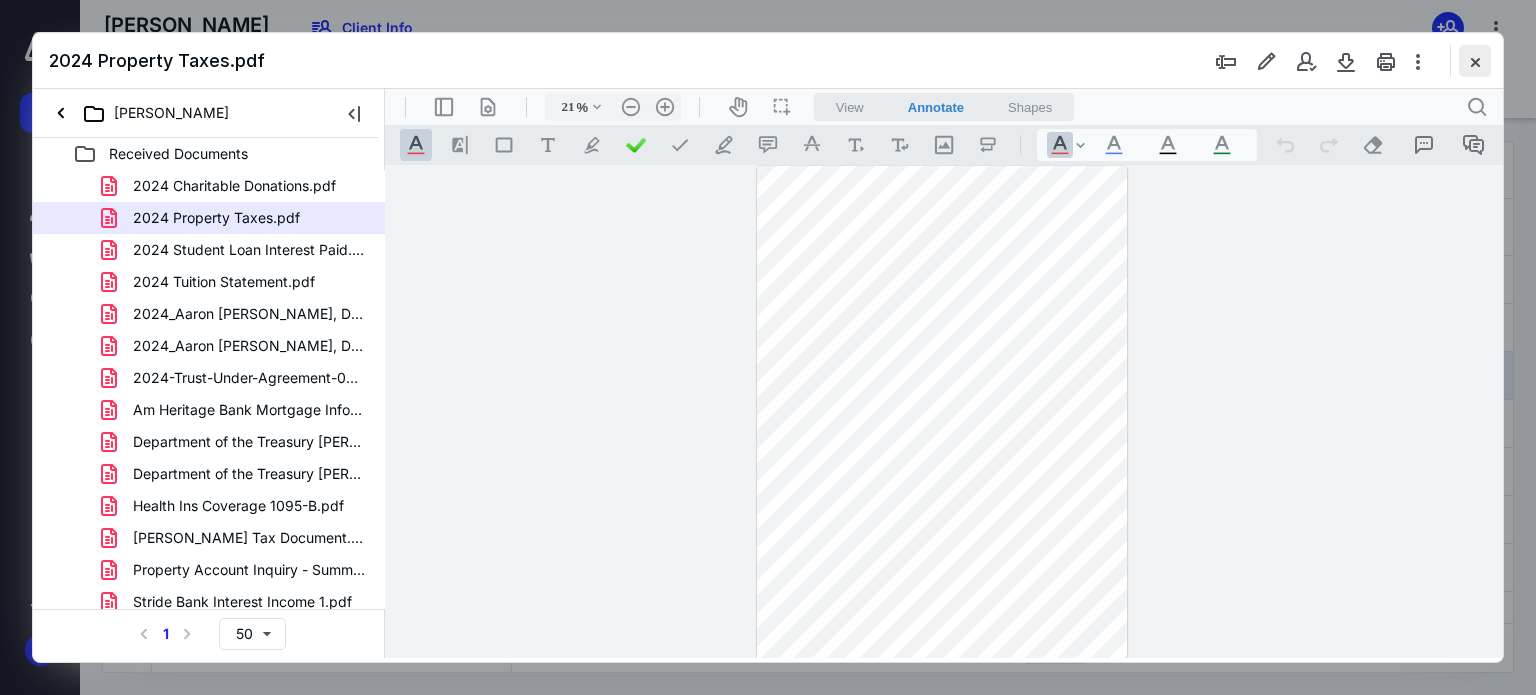 click at bounding box center [1475, 61] 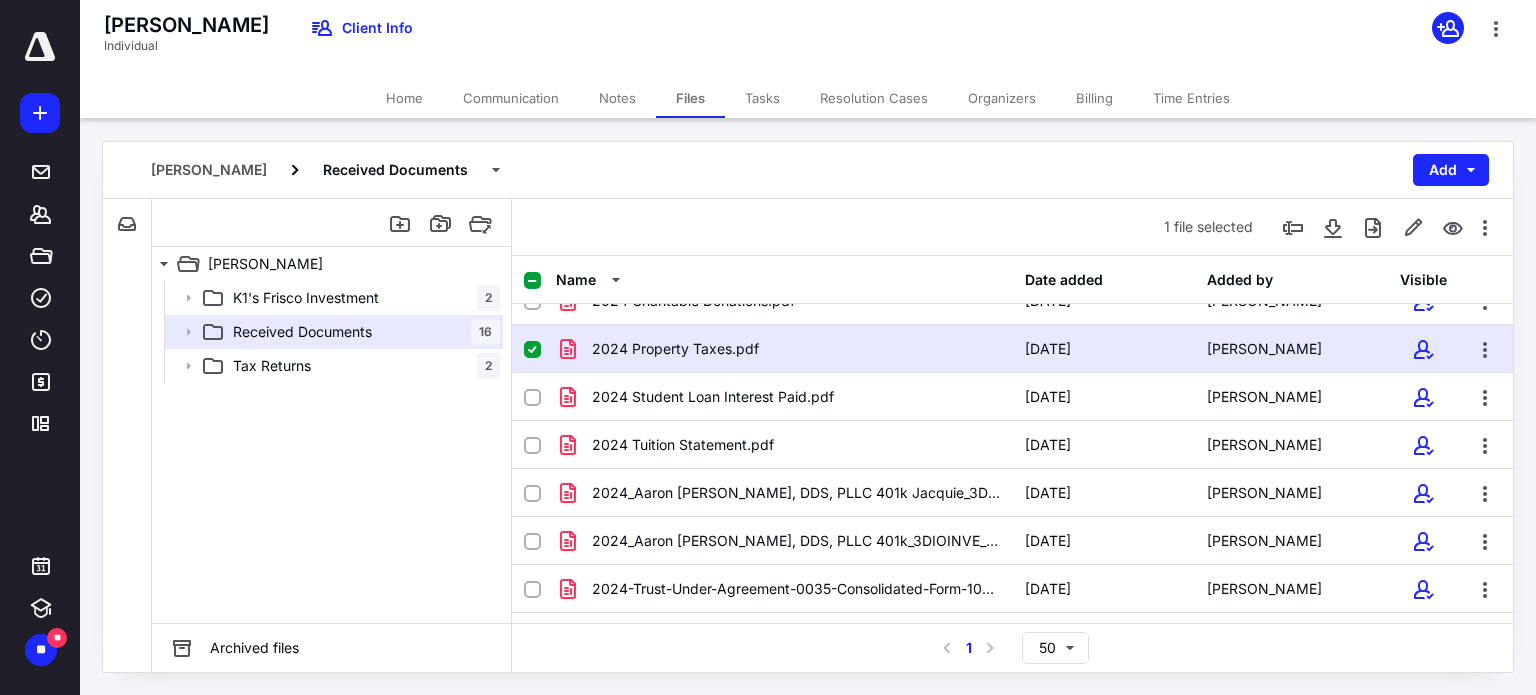 scroll, scrollTop: 0, scrollLeft: 0, axis: both 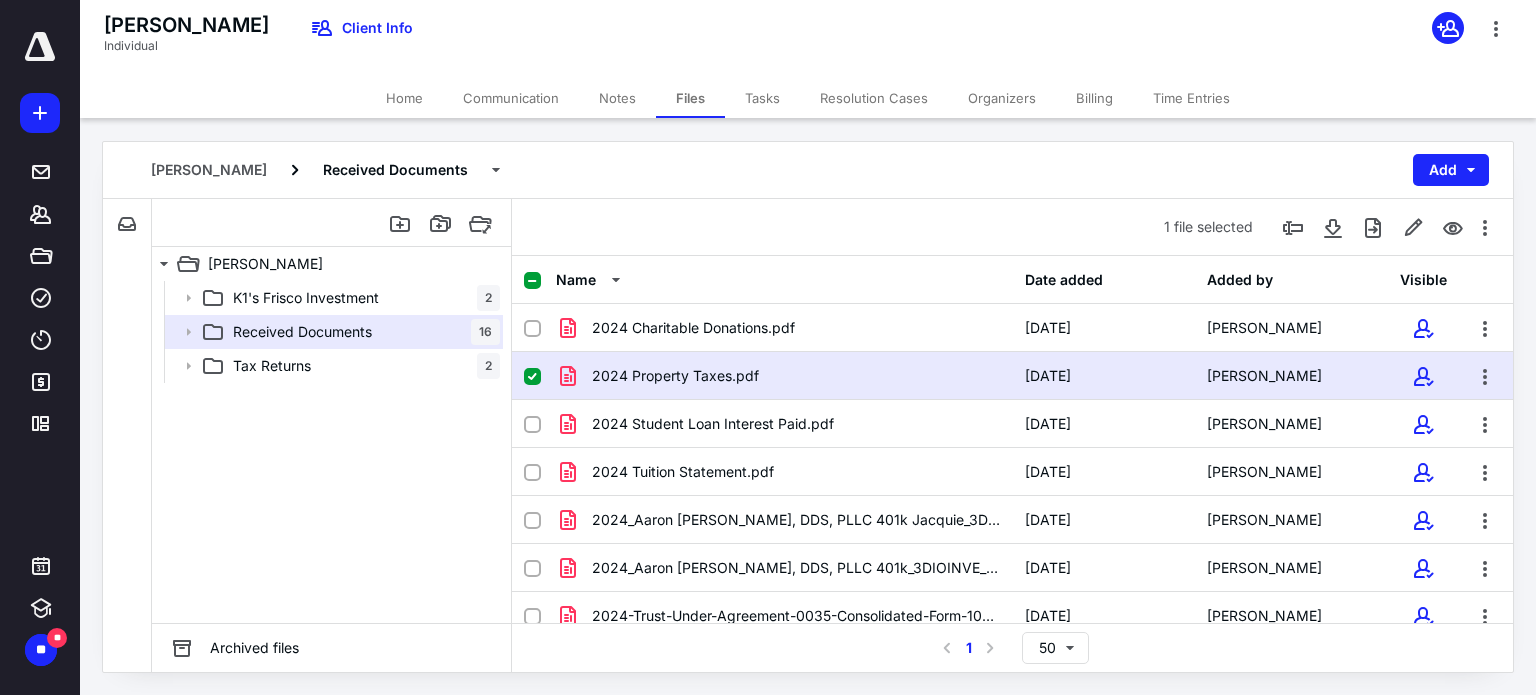 click on "Tax Returns" at bounding box center (272, 366) 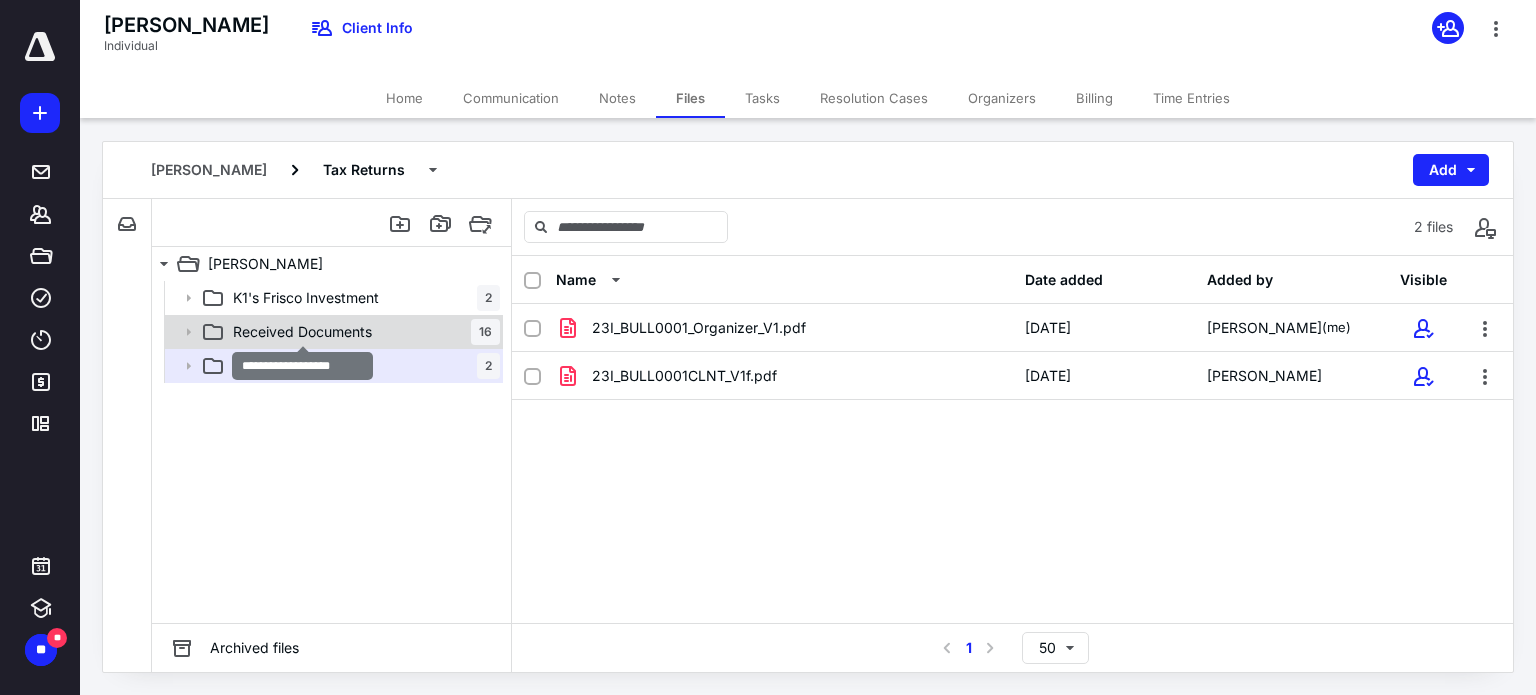 click on "Received Documents" at bounding box center [302, 332] 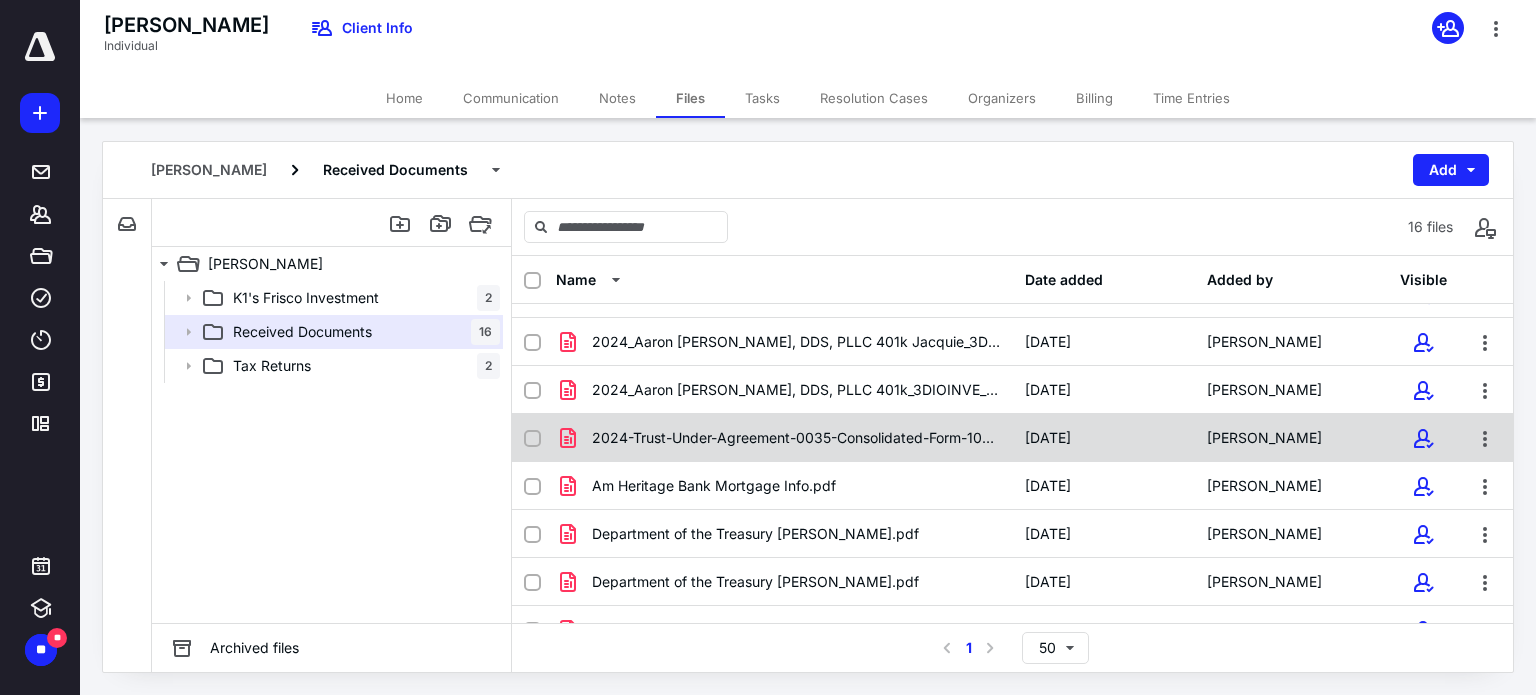 scroll, scrollTop: 182, scrollLeft: 0, axis: vertical 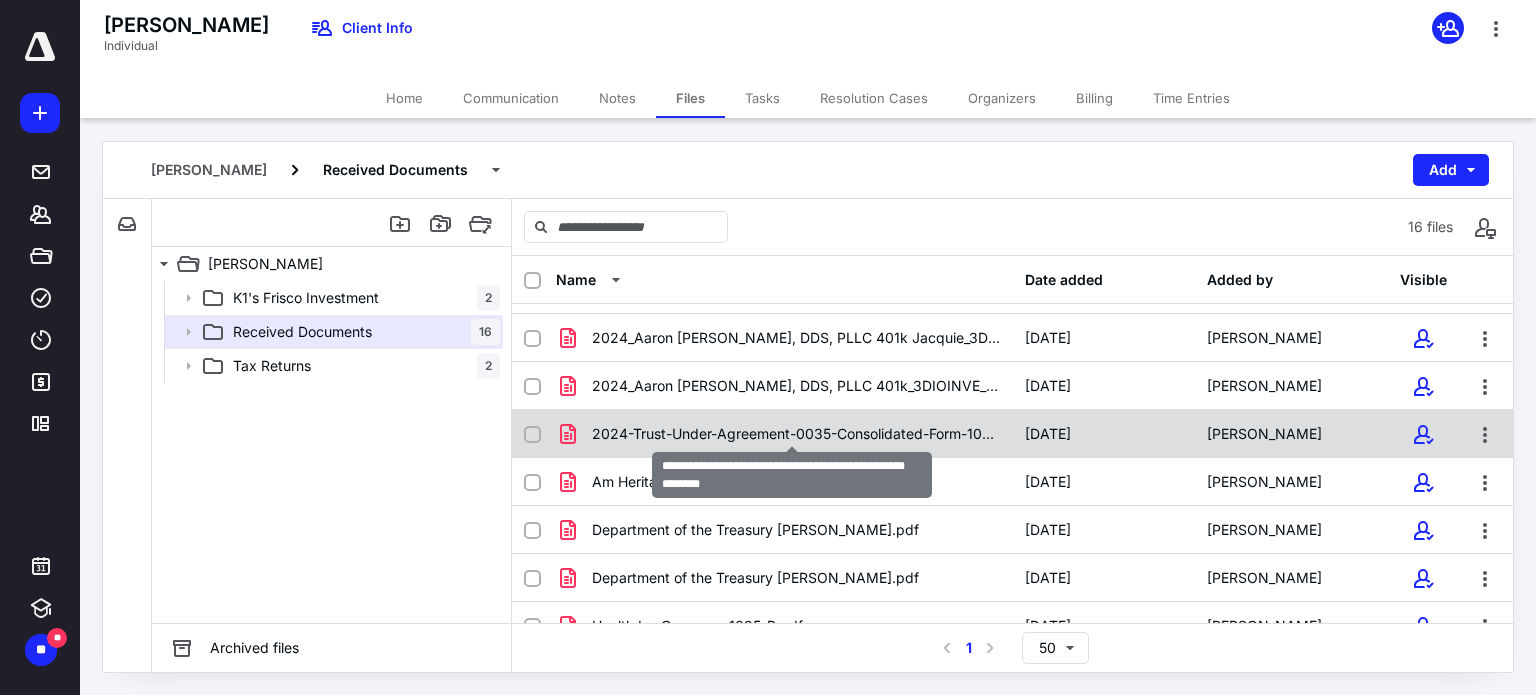click on "2024-Trust-Under-Agreement-0035-Consolidated-Form-1099.pdf" at bounding box center (796, 434) 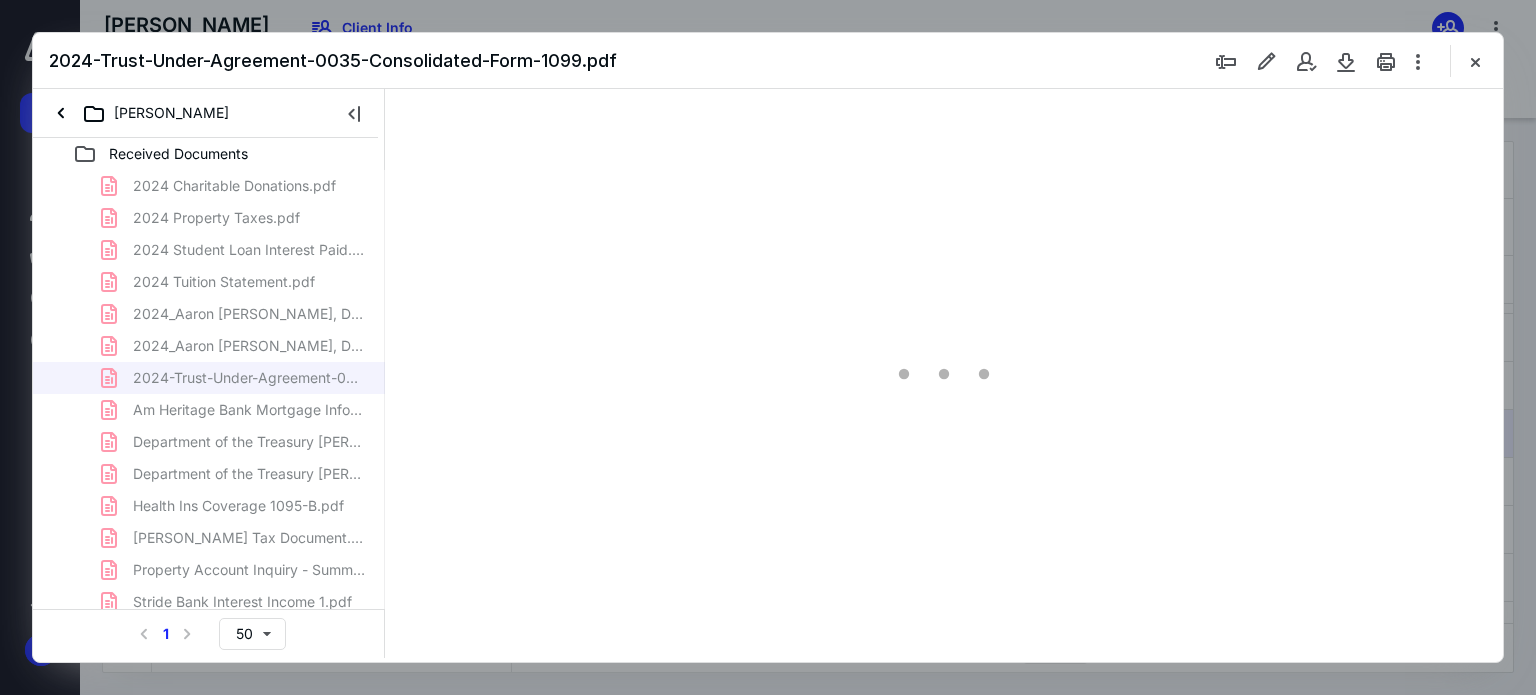 scroll, scrollTop: 0, scrollLeft: 0, axis: both 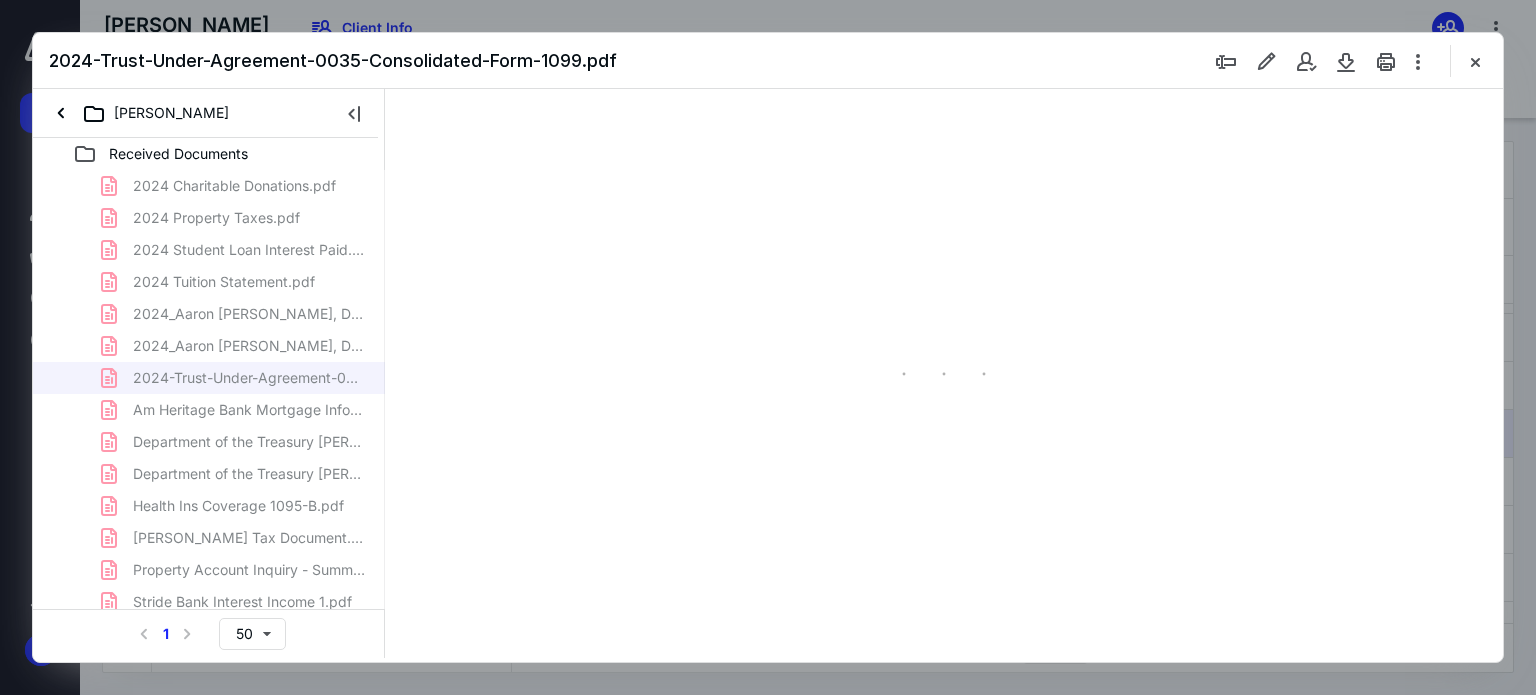 type on "80" 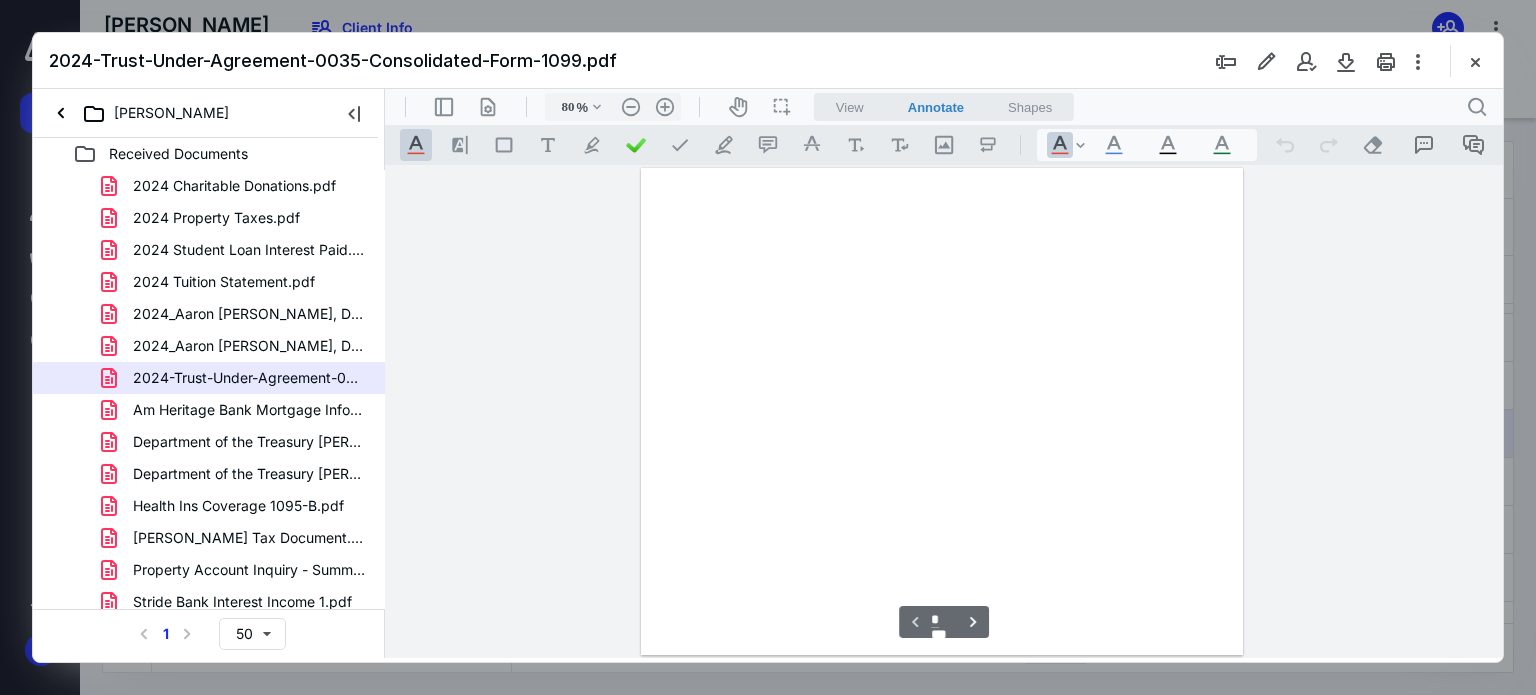 scroll, scrollTop: 78, scrollLeft: 0, axis: vertical 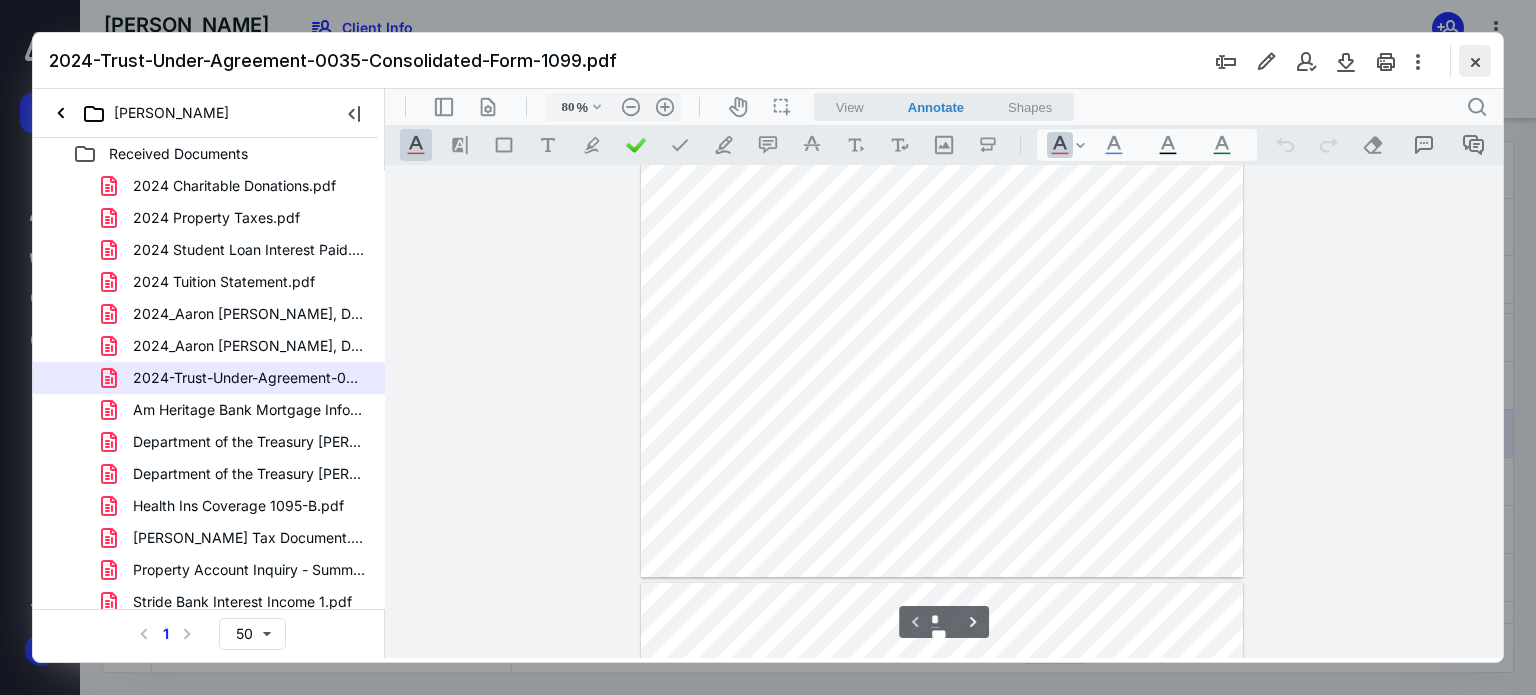 click at bounding box center (1475, 61) 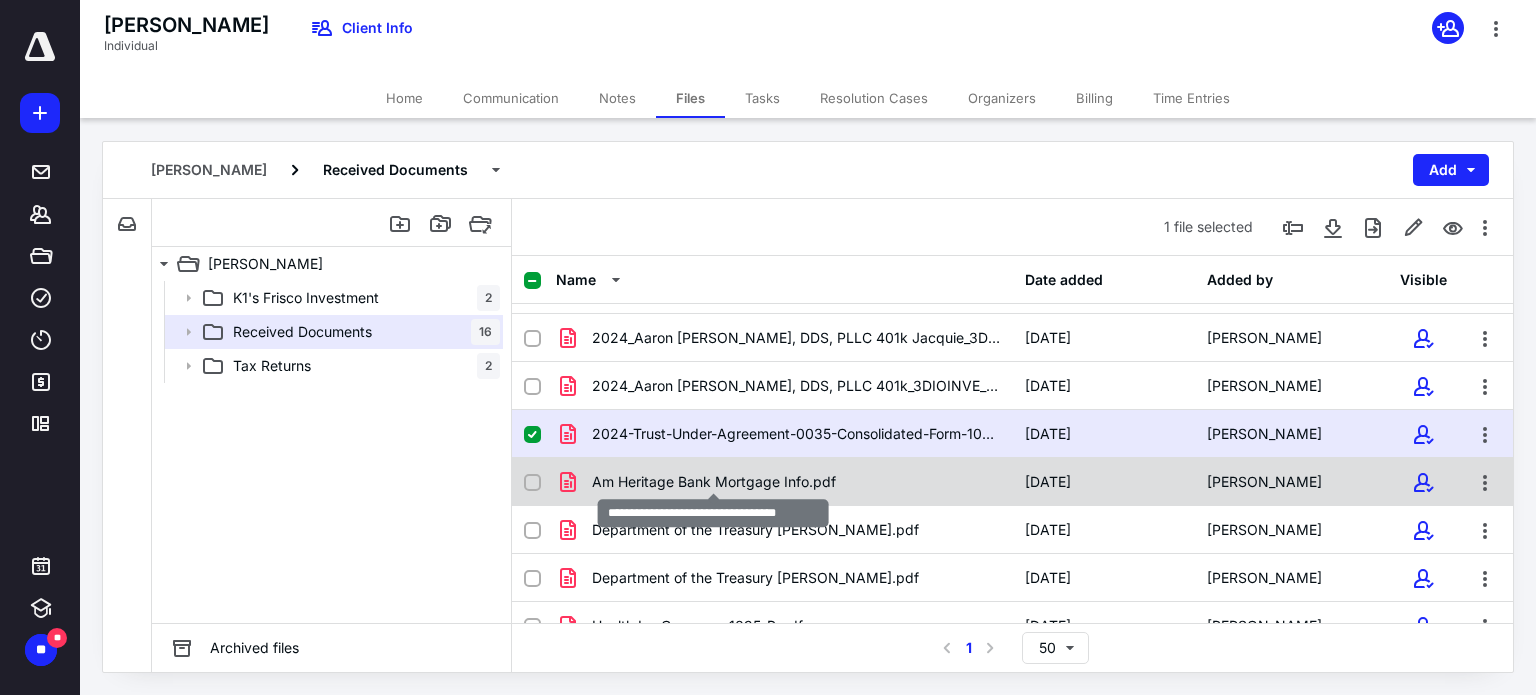 click on "Am Heritage Bank Mortgage Info.pdf" at bounding box center [714, 482] 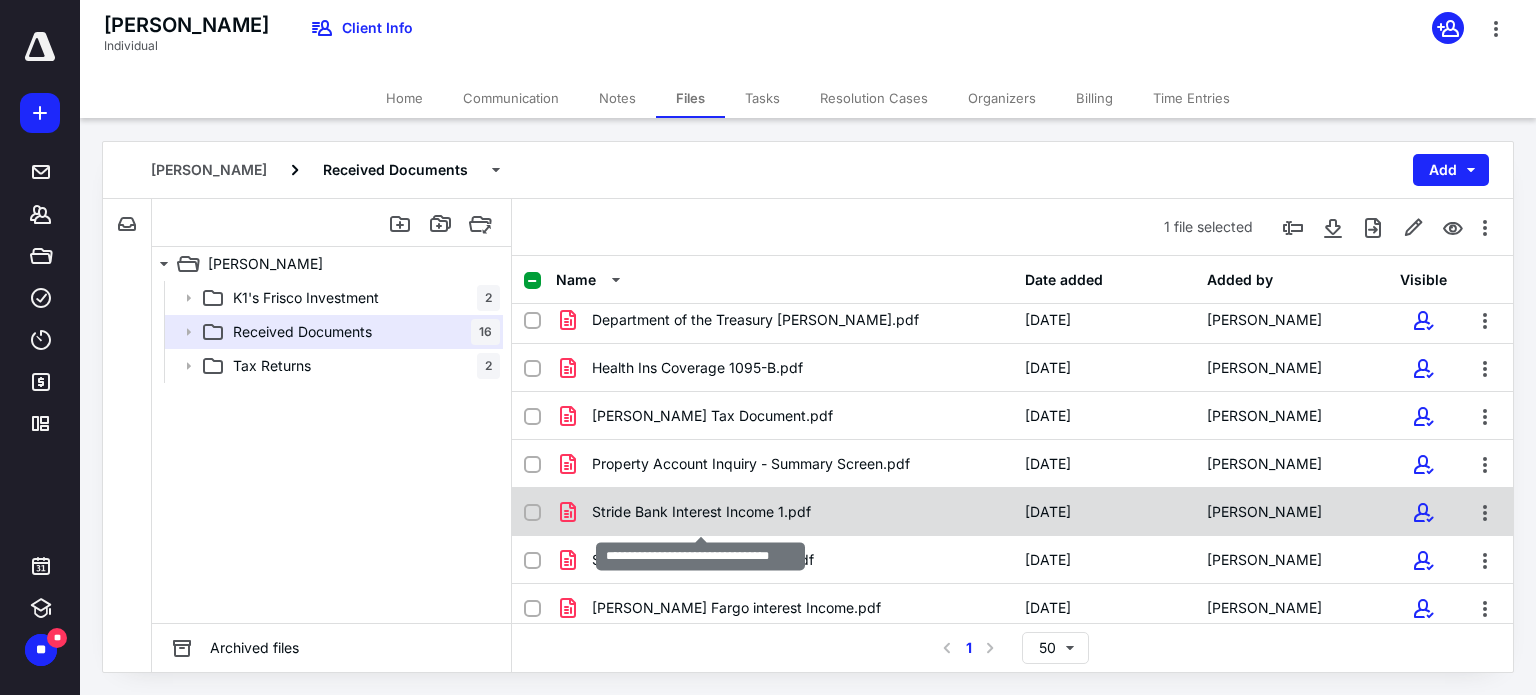 scroll, scrollTop: 444, scrollLeft: 0, axis: vertical 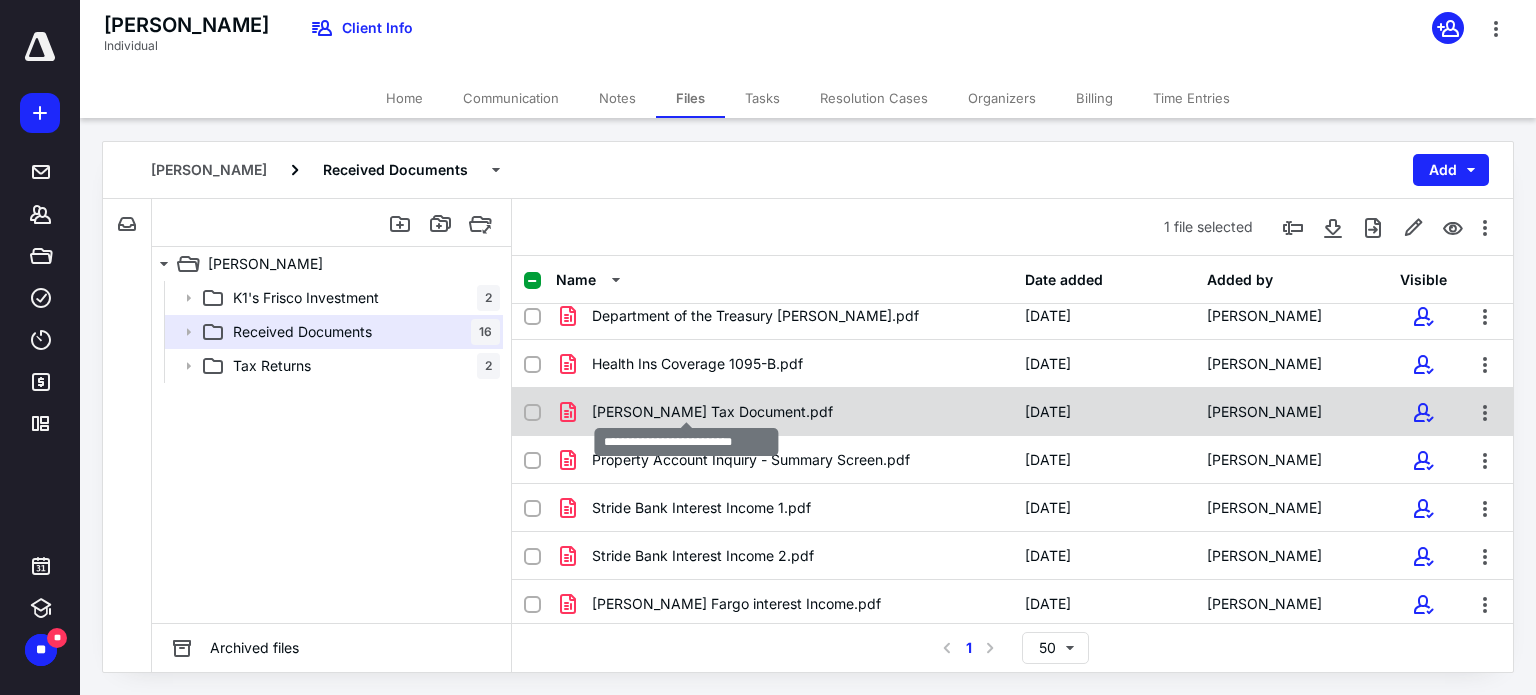 click on "Patterson Tax Document.pdf" at bounding box center (712, 412) 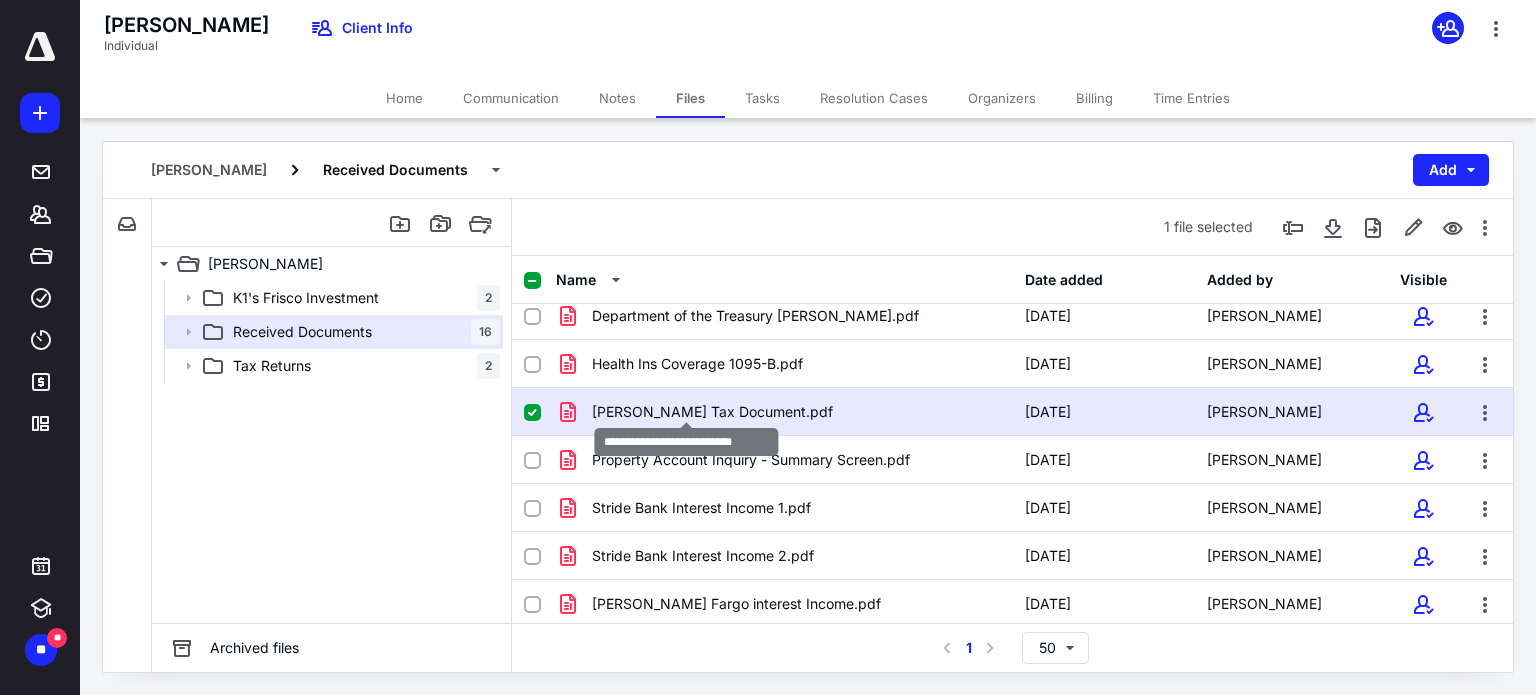 click on "Patterson Tax Document.pdf" at bounding box center [712, 412] 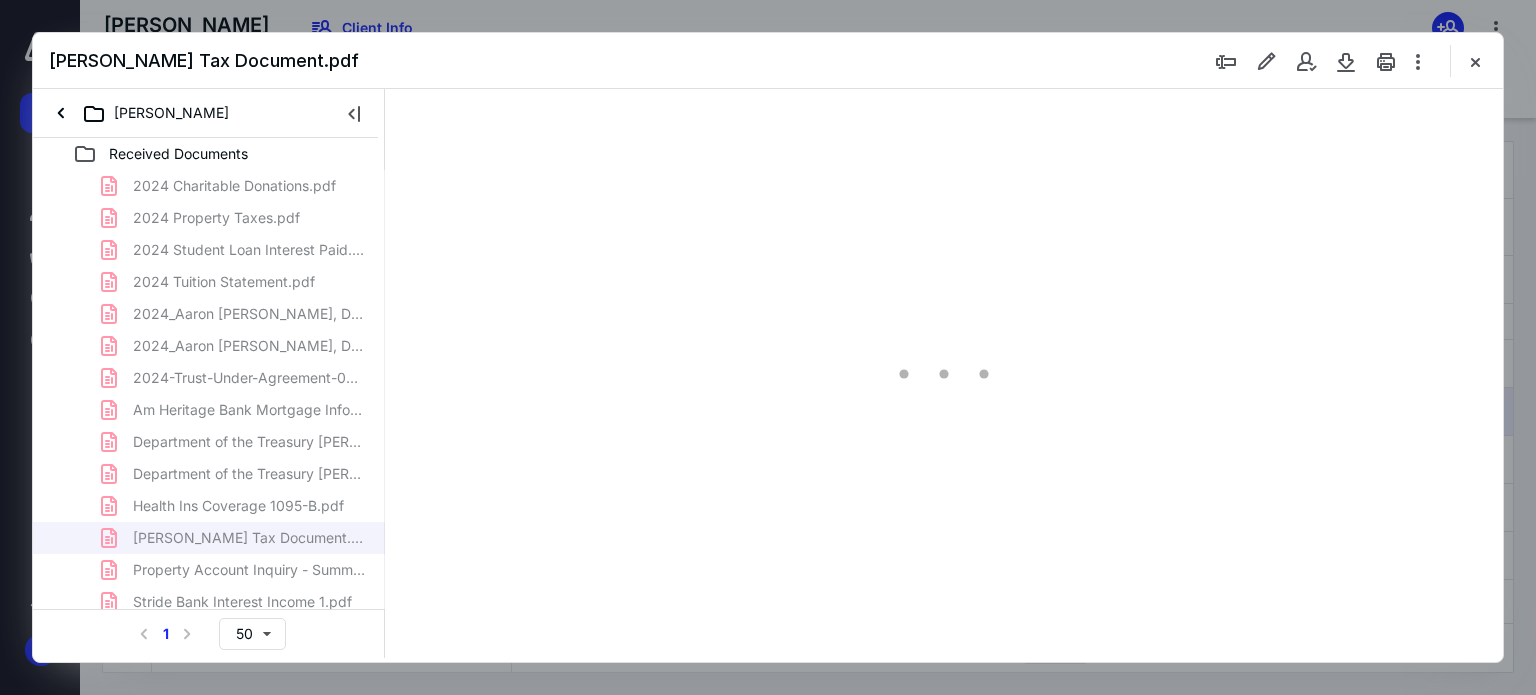 scroll, scrollTop: 0, scrollLeft: 0, axis: both 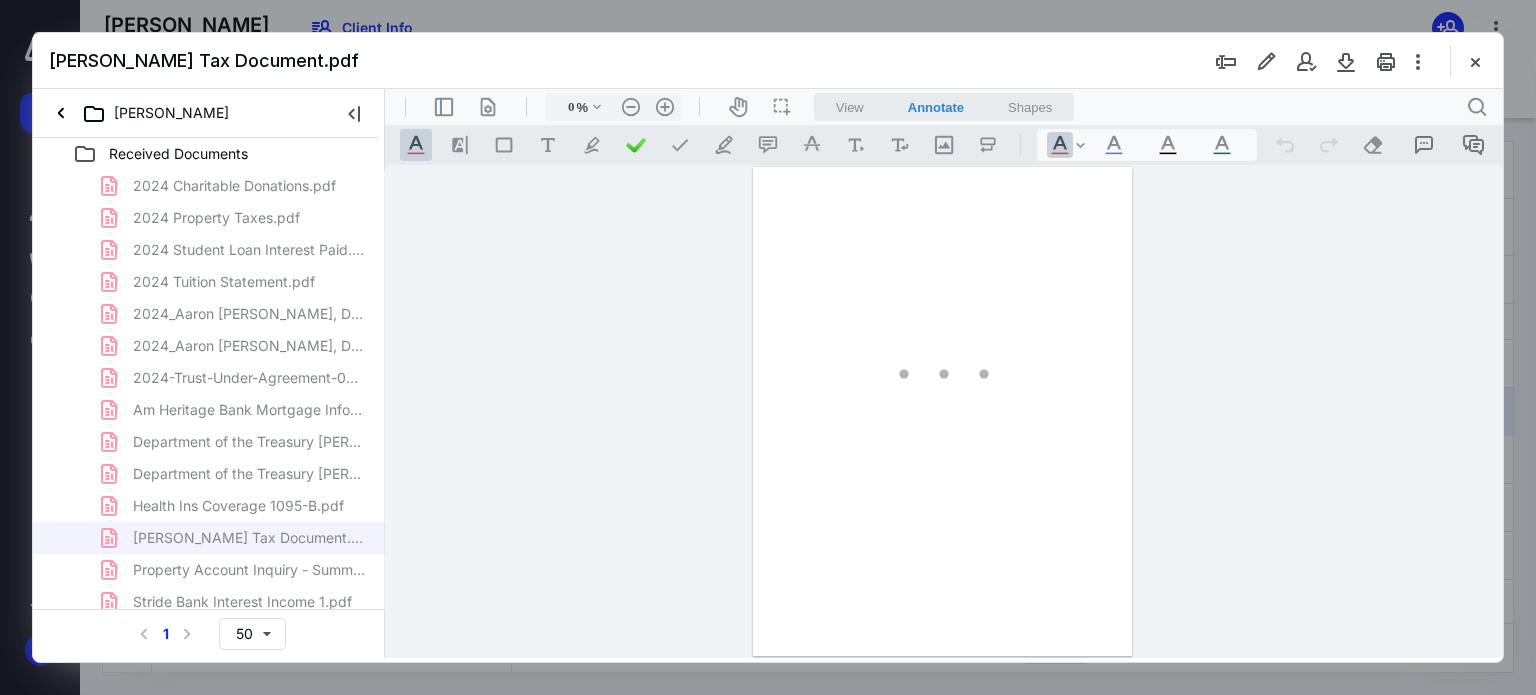 type on "62" 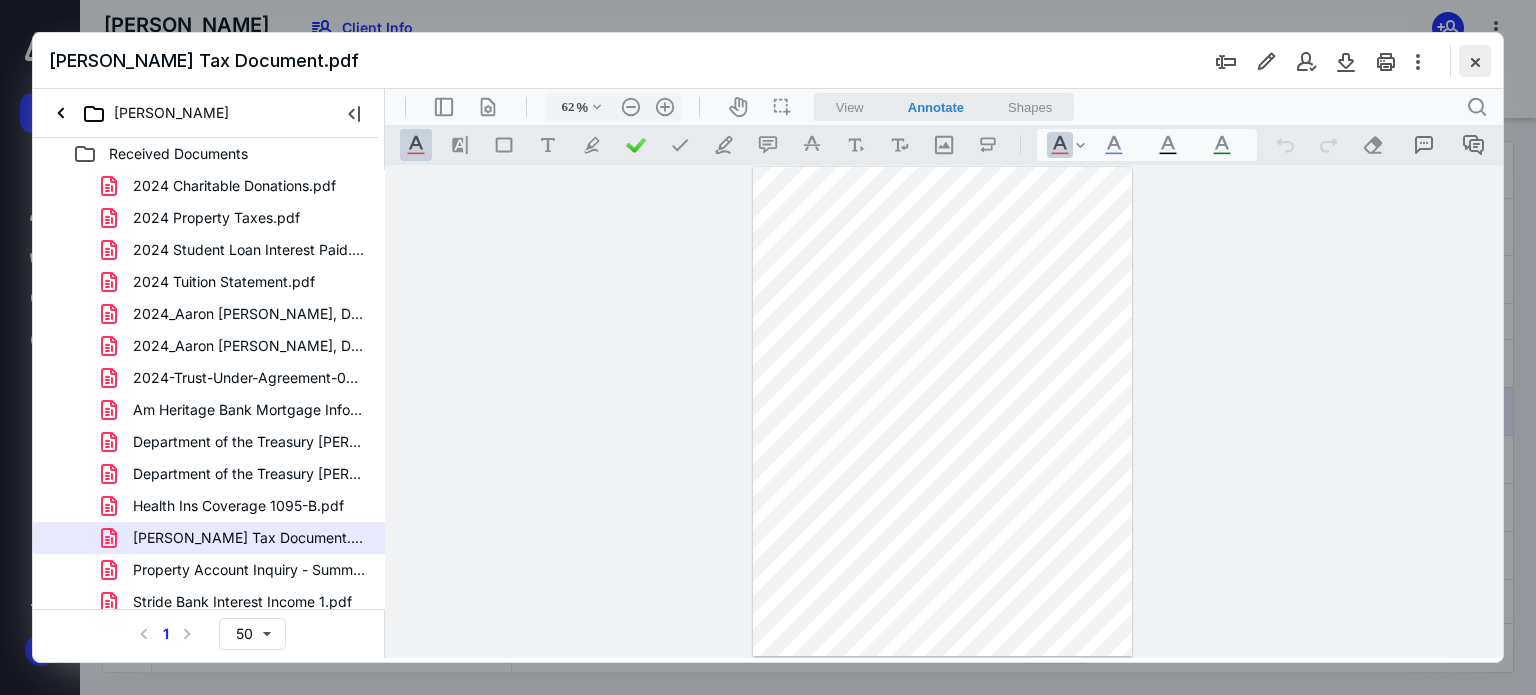 click at bounding box center (1475, 61) 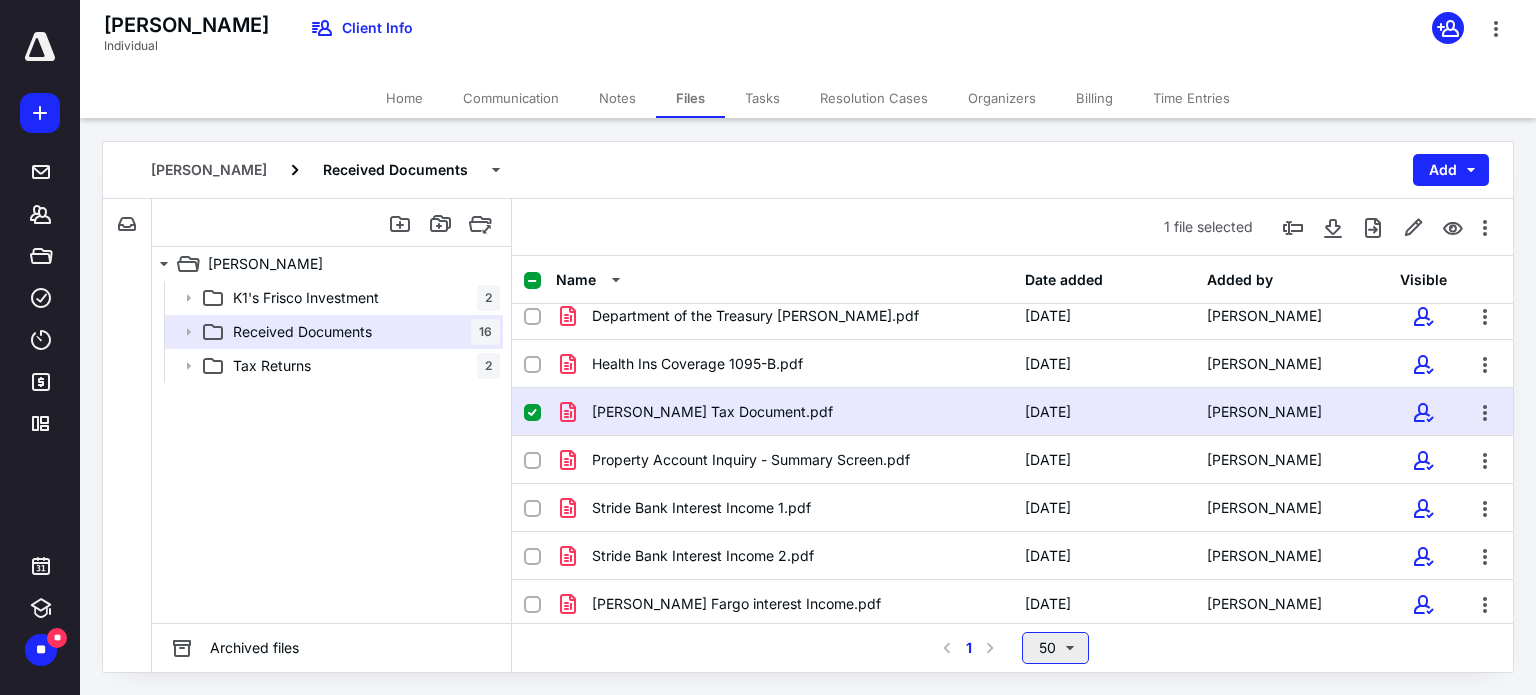click on "50" at bounding box center (1055, 648) 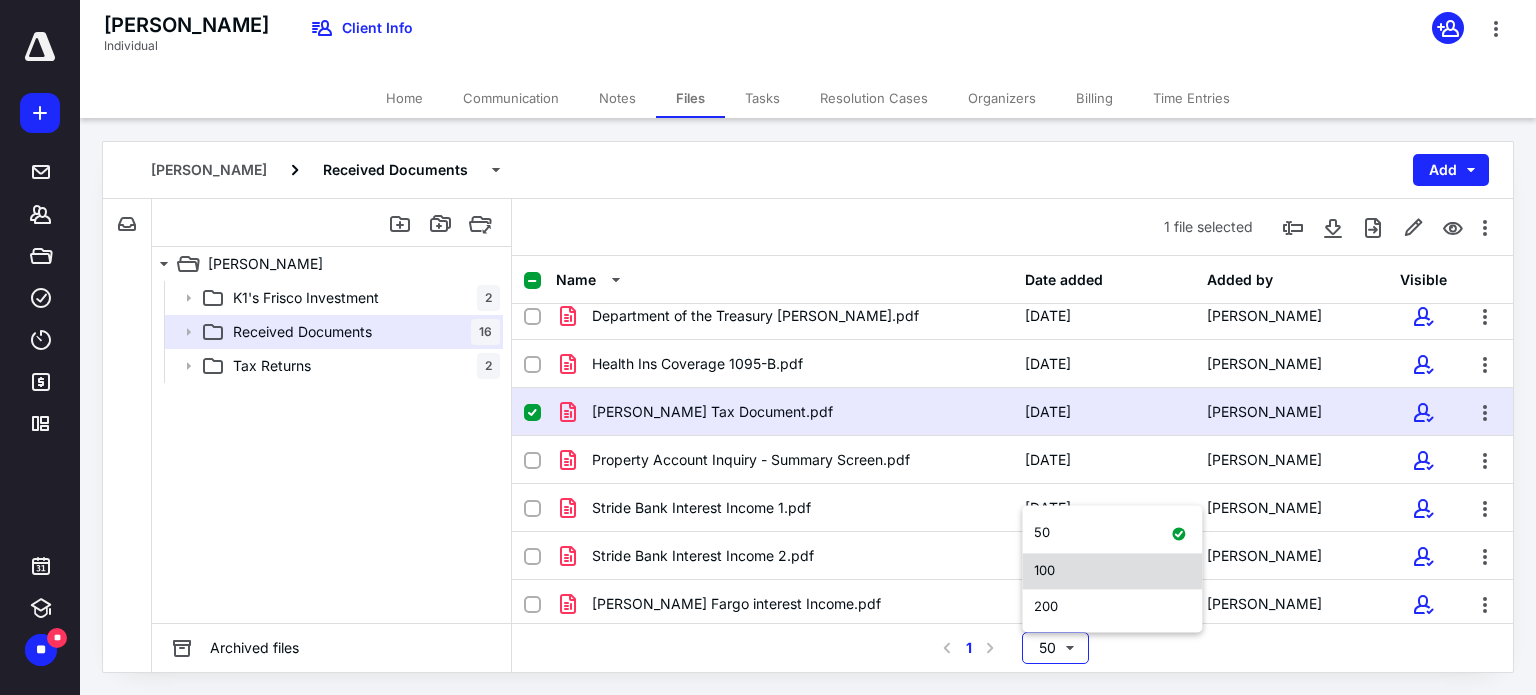 click on "100" at bounding box center (1112, 572) 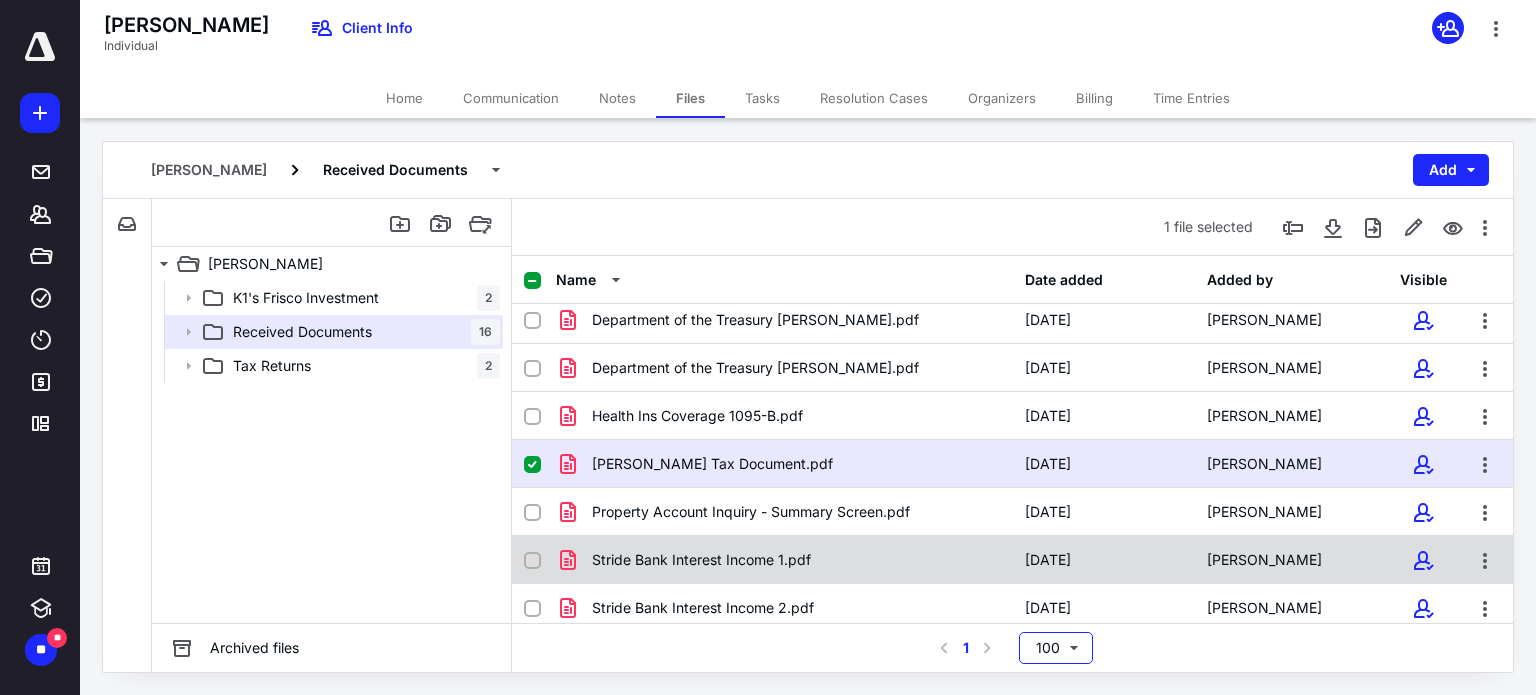 scroll, scrollTop: 444, scrollLeft: 0, axis: vertical 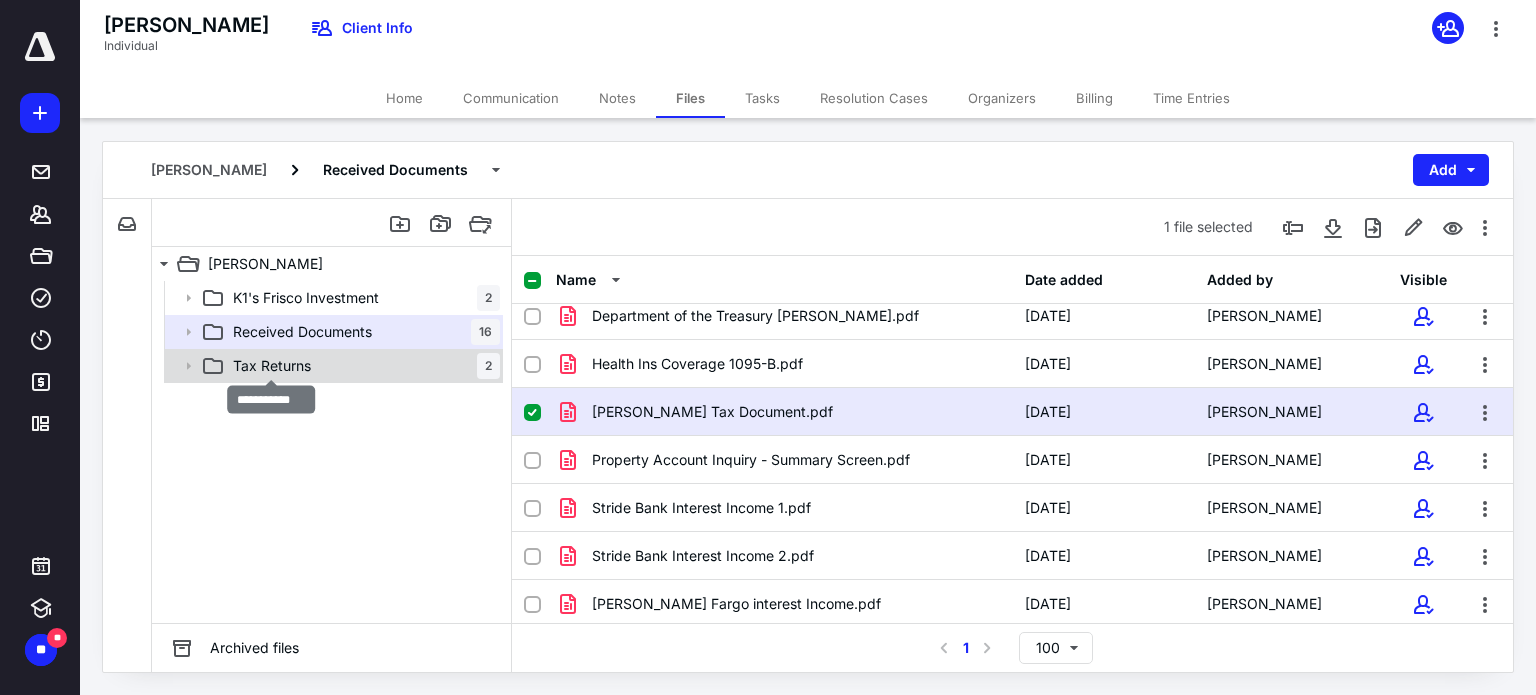 click on "Tax Returns" at bounding box center (272, 366) 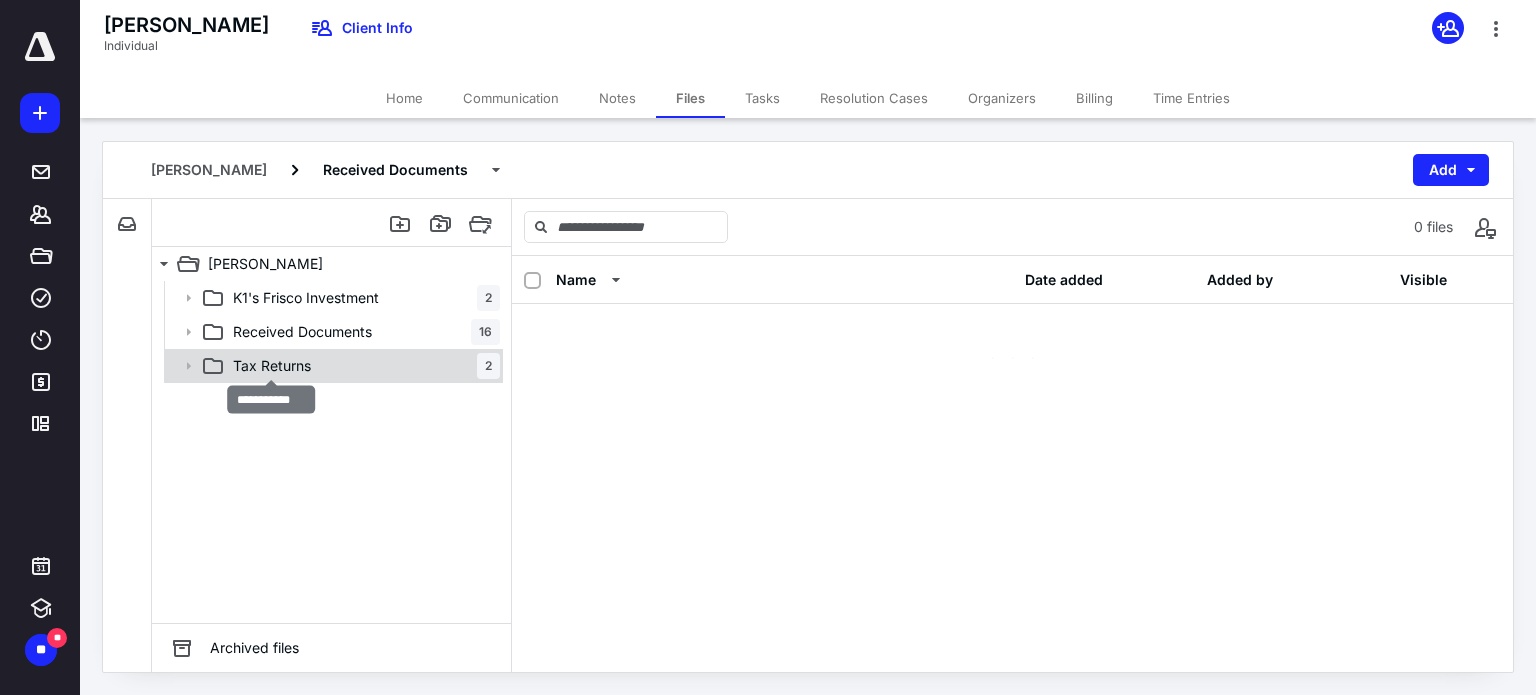 scroll, scrollTop: 0, scrollLeft: 0, axis: both 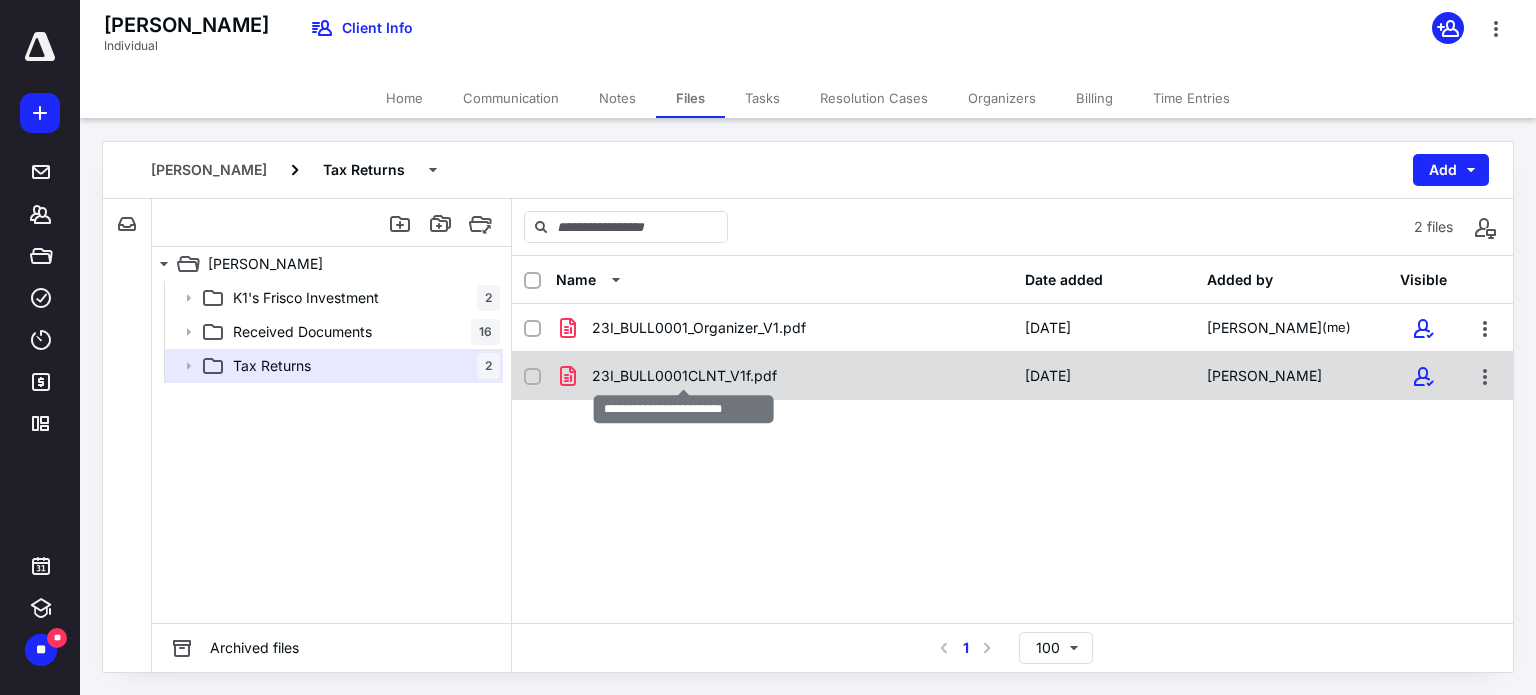 click on "23I_BULL0001CLNT_V1f.pdf" at bounding box center (684, 376) 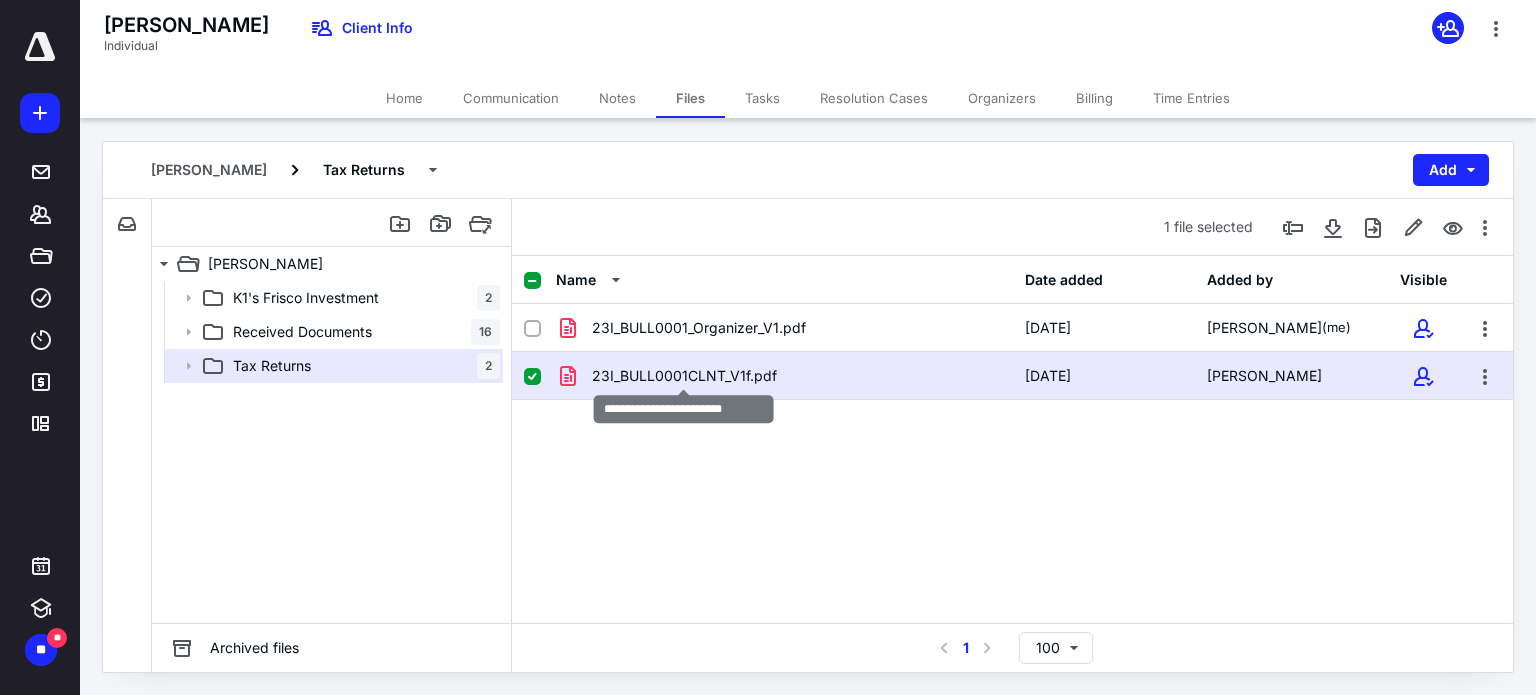 click on "23I_BULL0001CLNT_V1f.pdf" at bounding box center [684, 376] 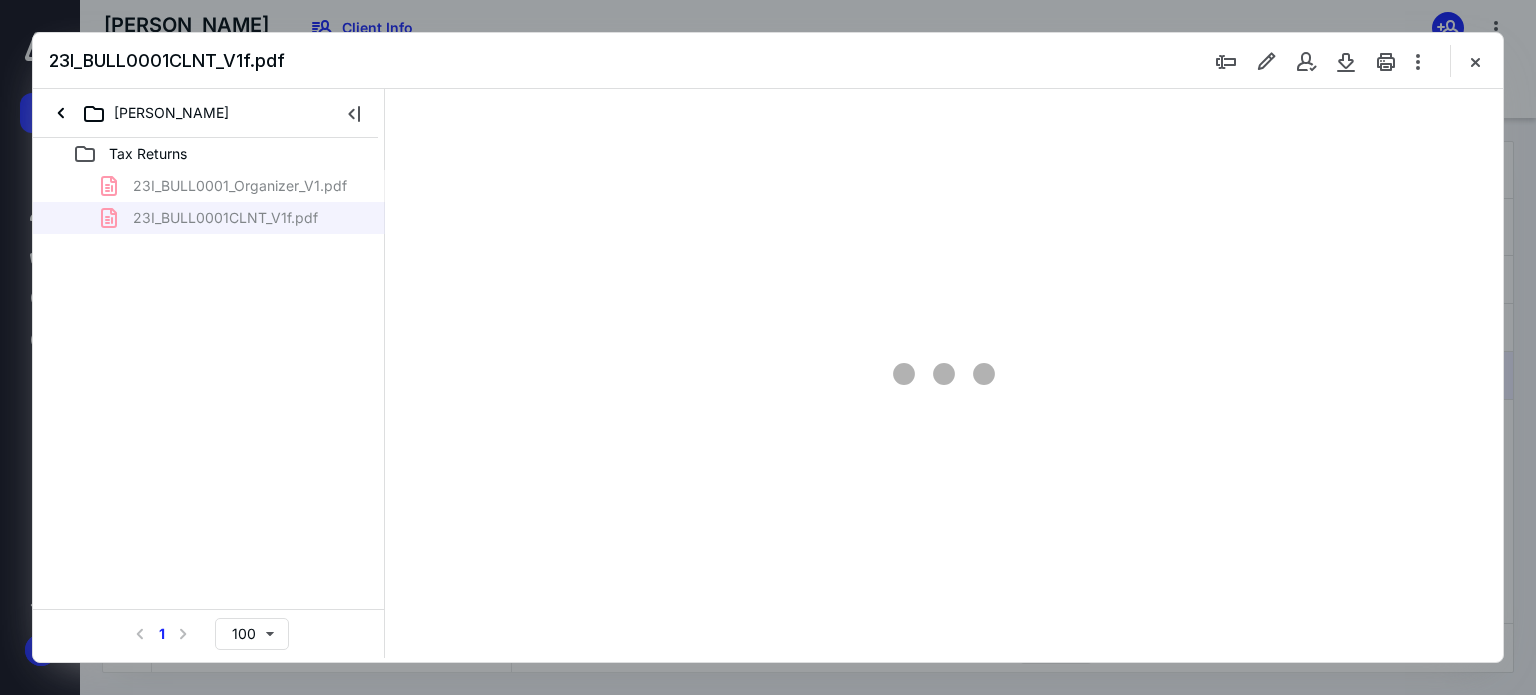 scroll, scrollTop: 0, scrollLeft: 0, axis: both 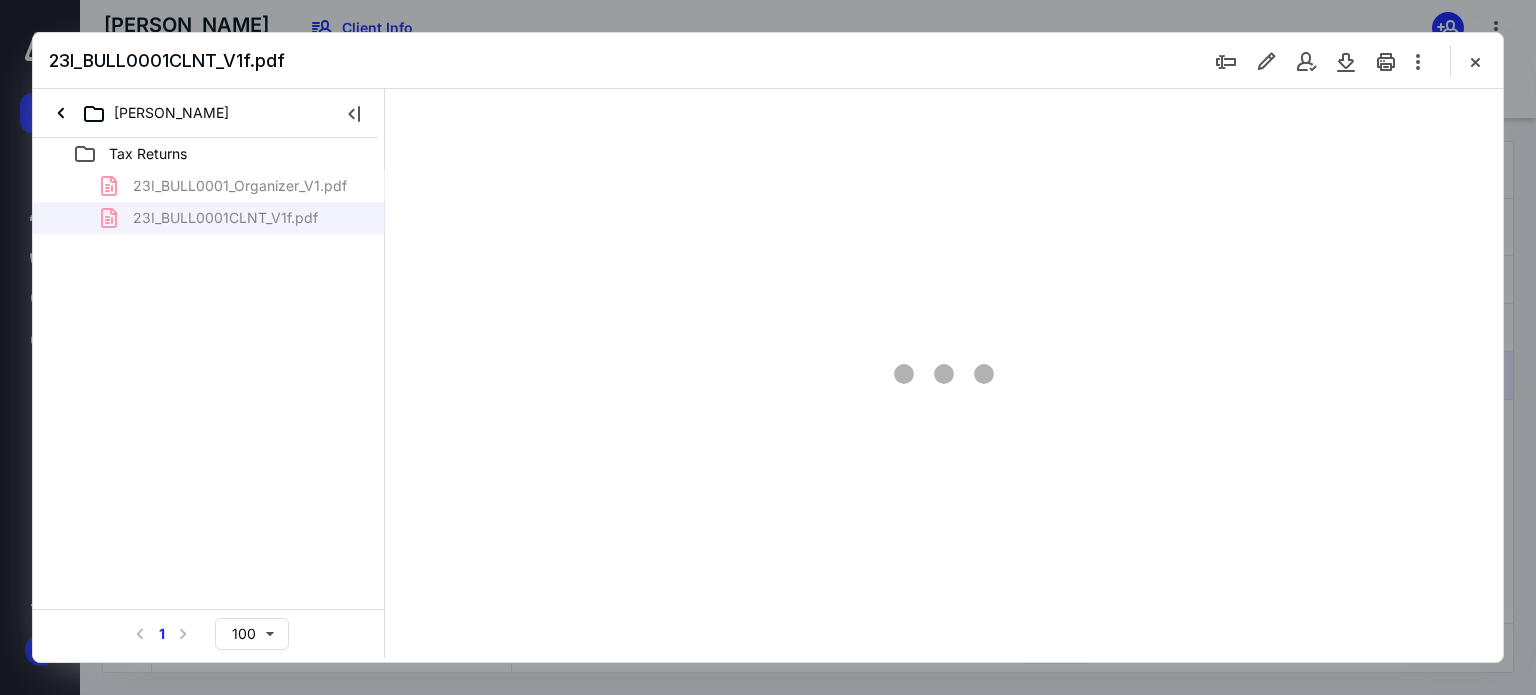type on "62" 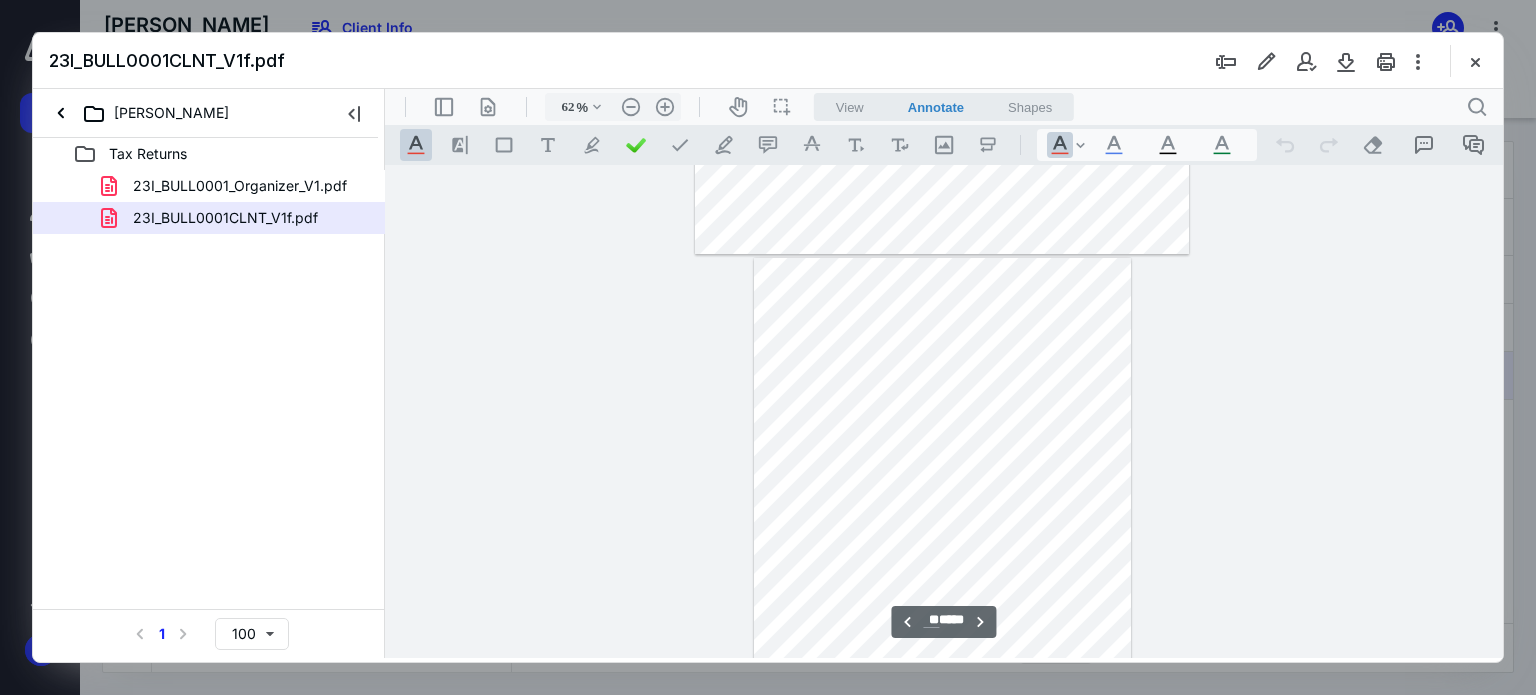 scroll, scrollTop: 16025, scrollLeft: 0, axis: vertical 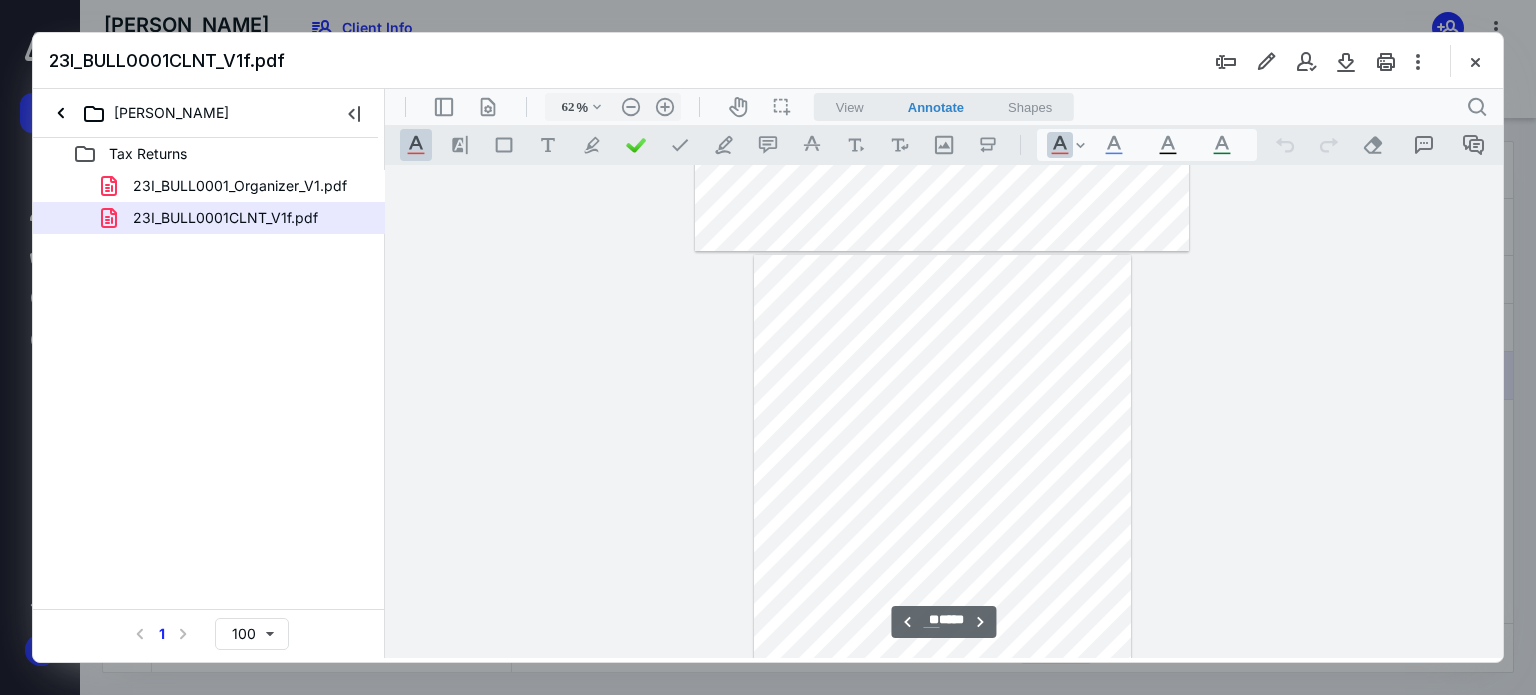 drag, startPoint x: 1272, startPoint y: 436, endPoint x: 1248, endPoint y: 433, distance: 24.186773 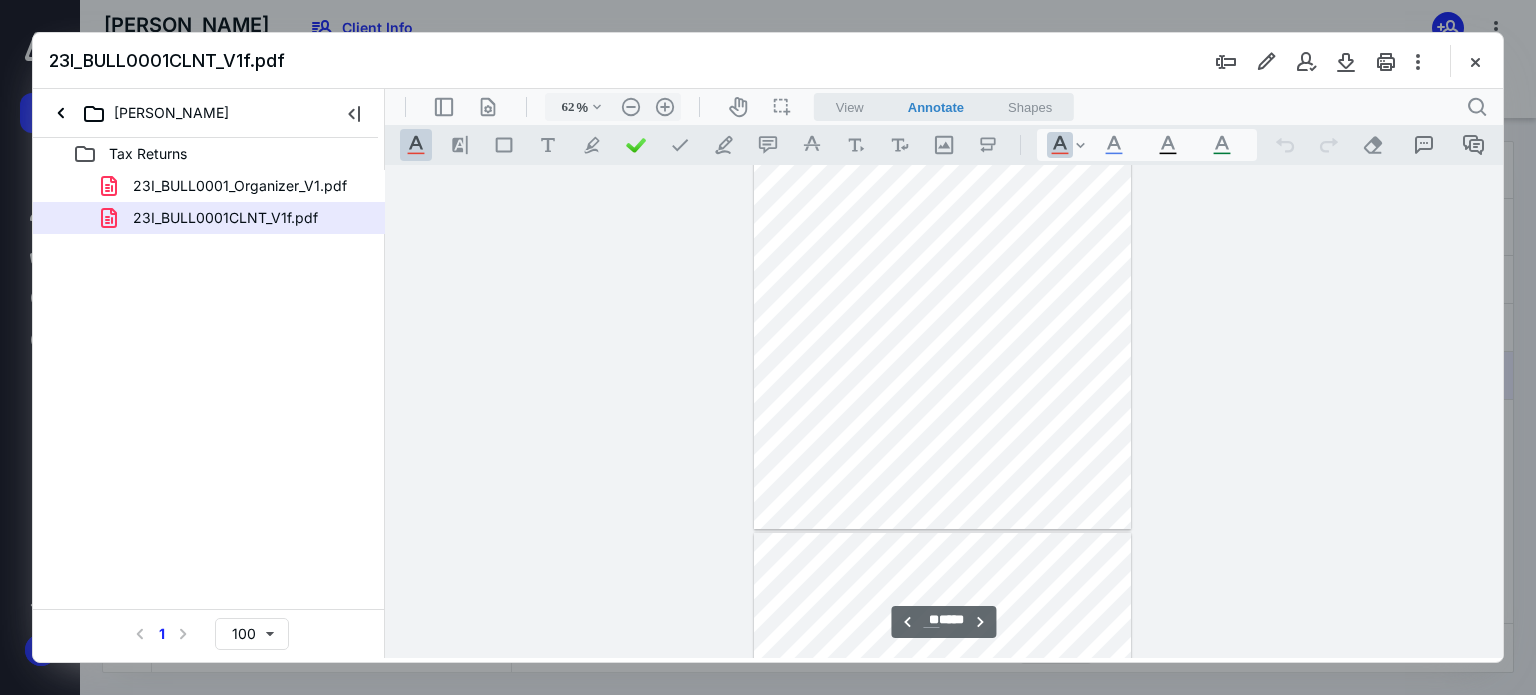 type on "**" 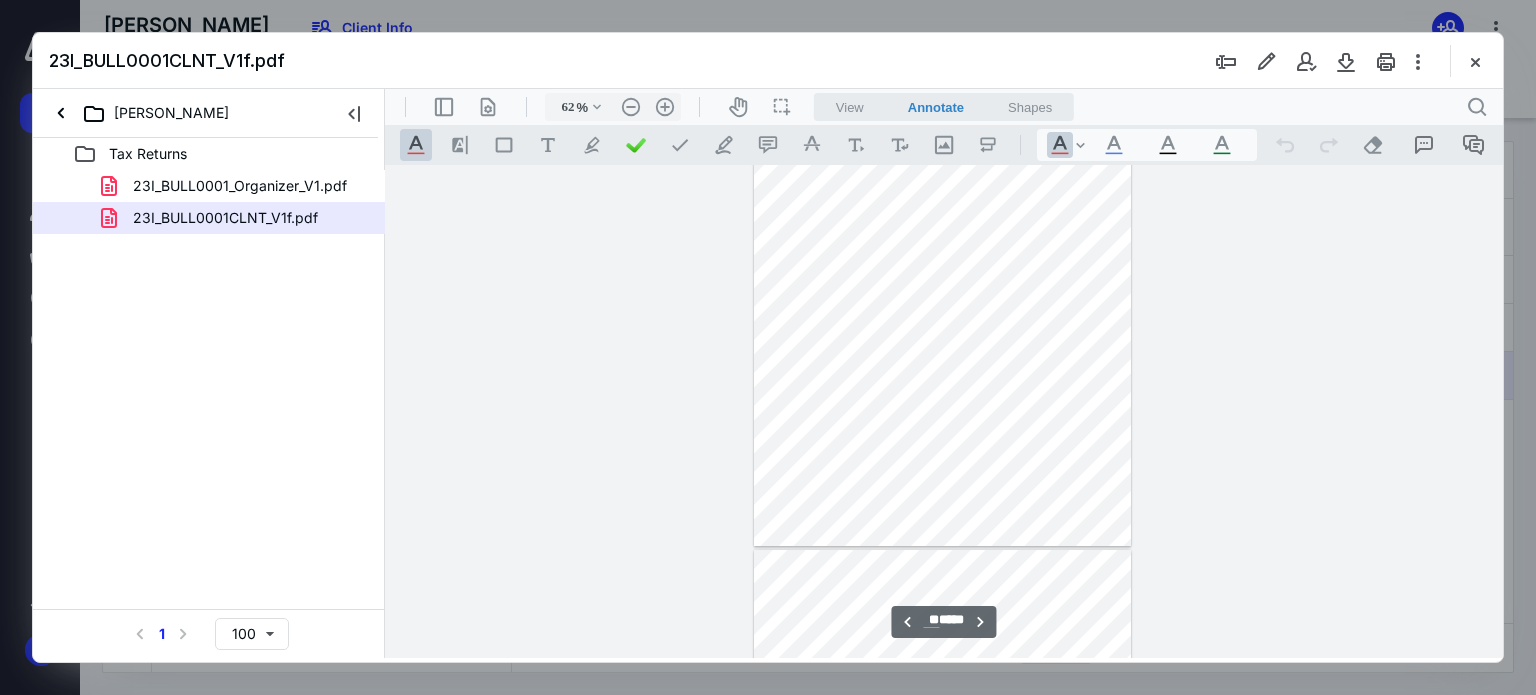 scroll, scrollTop: 20364, scrollLeft: 0, axis: vertical 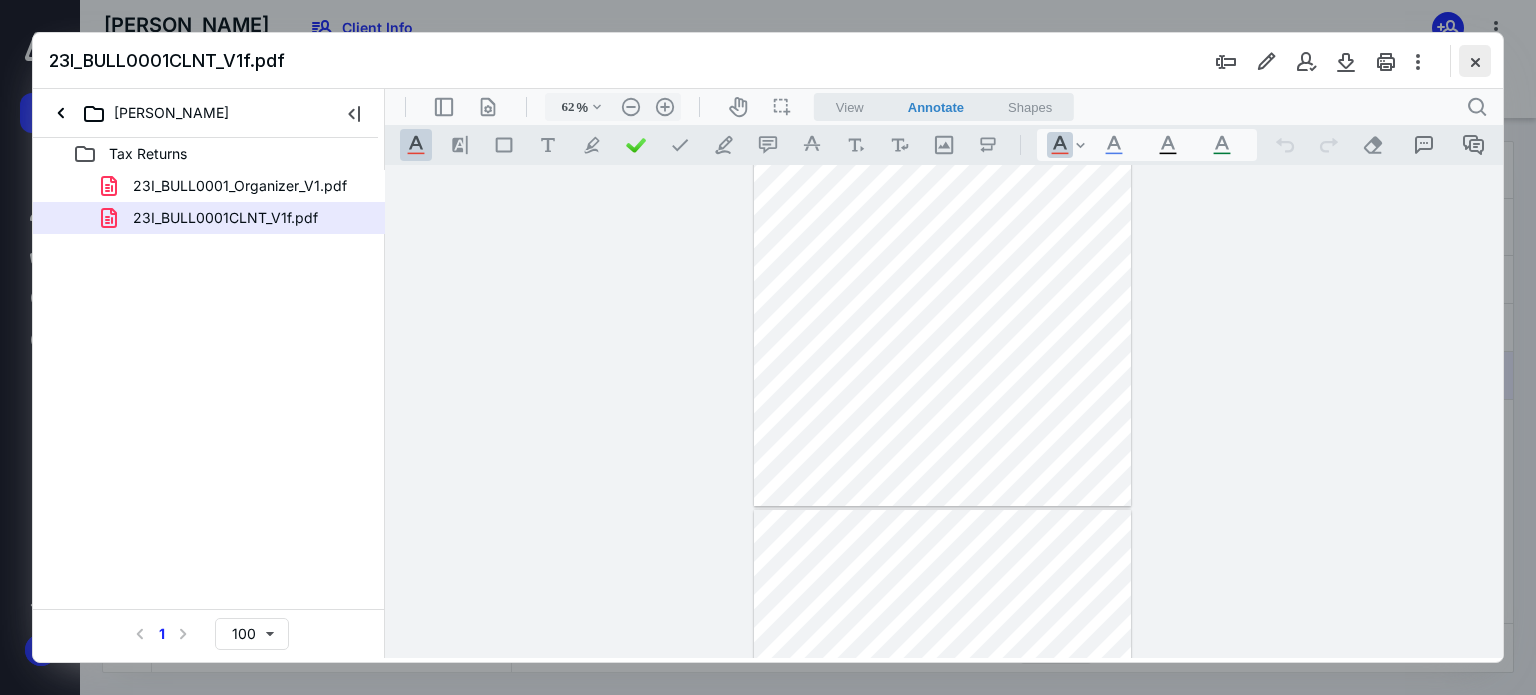 click at bounding box center [1475, 61] 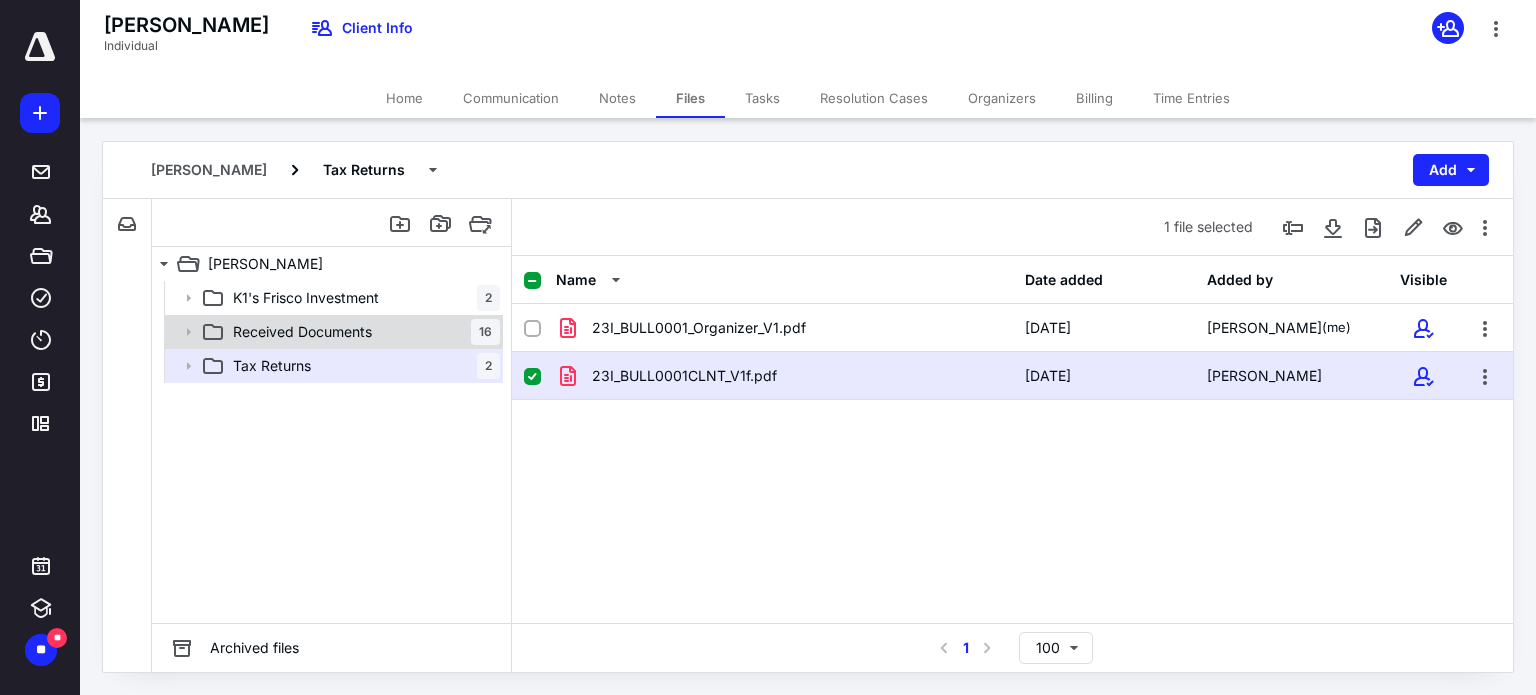 click on "Received Documents 16" at bounding box center [362, 332] 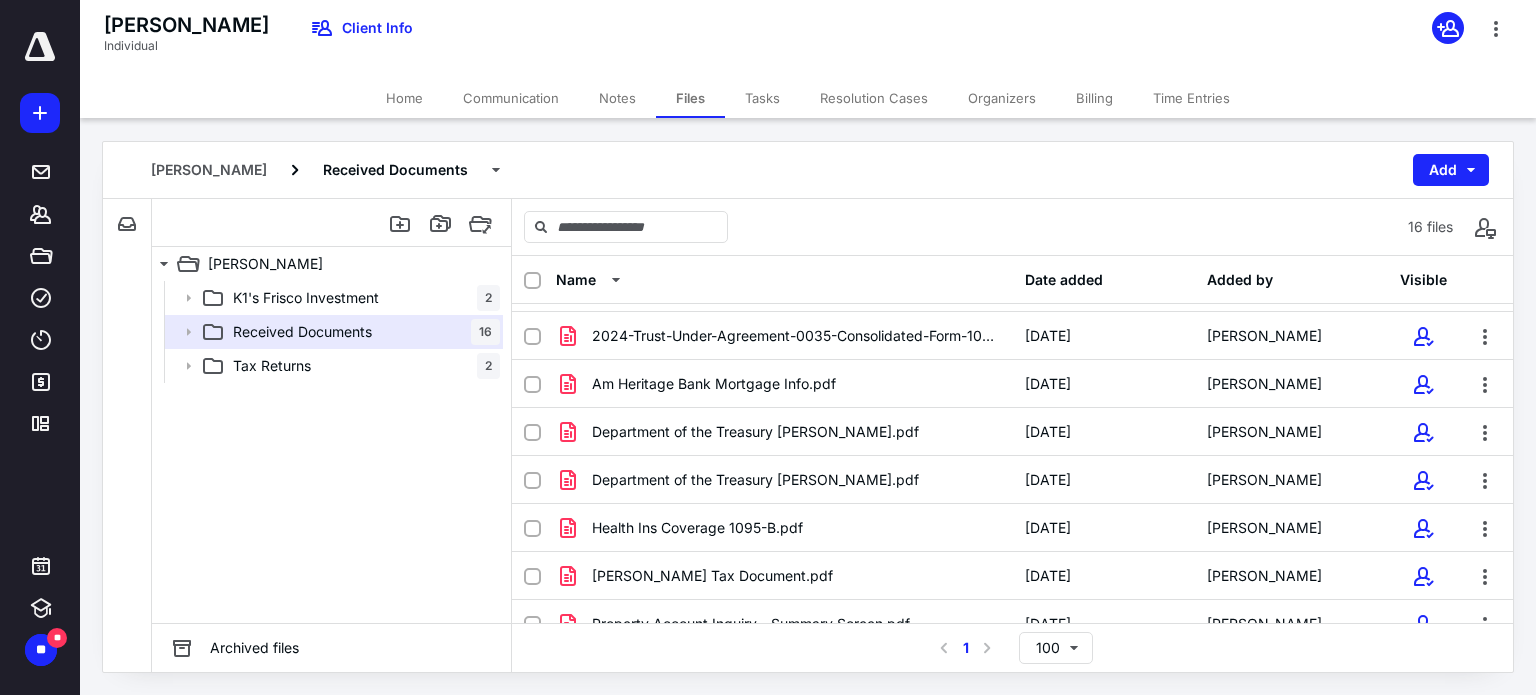scroll, scrollTop: 305, scrollLeft: 0, axis: vertical 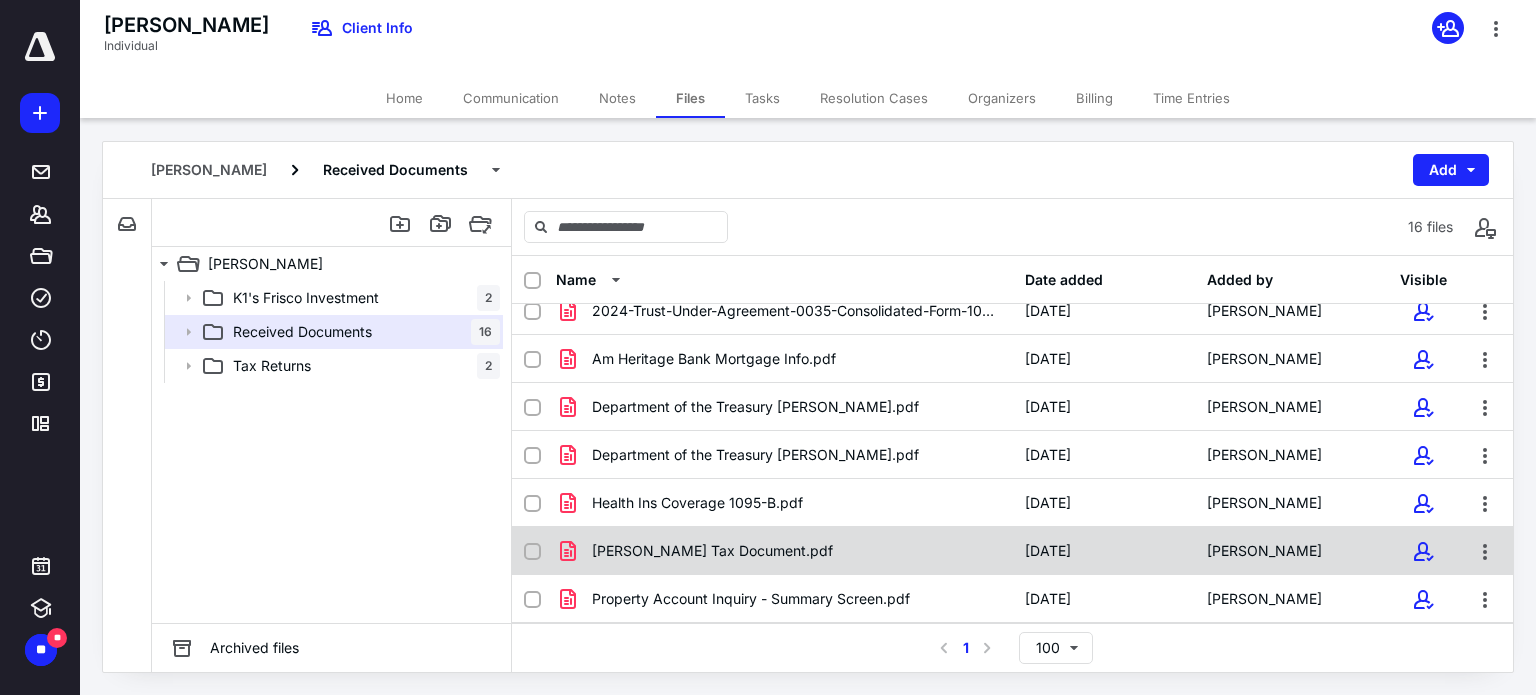 click on "Patterson Tax Document.pdf" at bounding box center (784, 551) 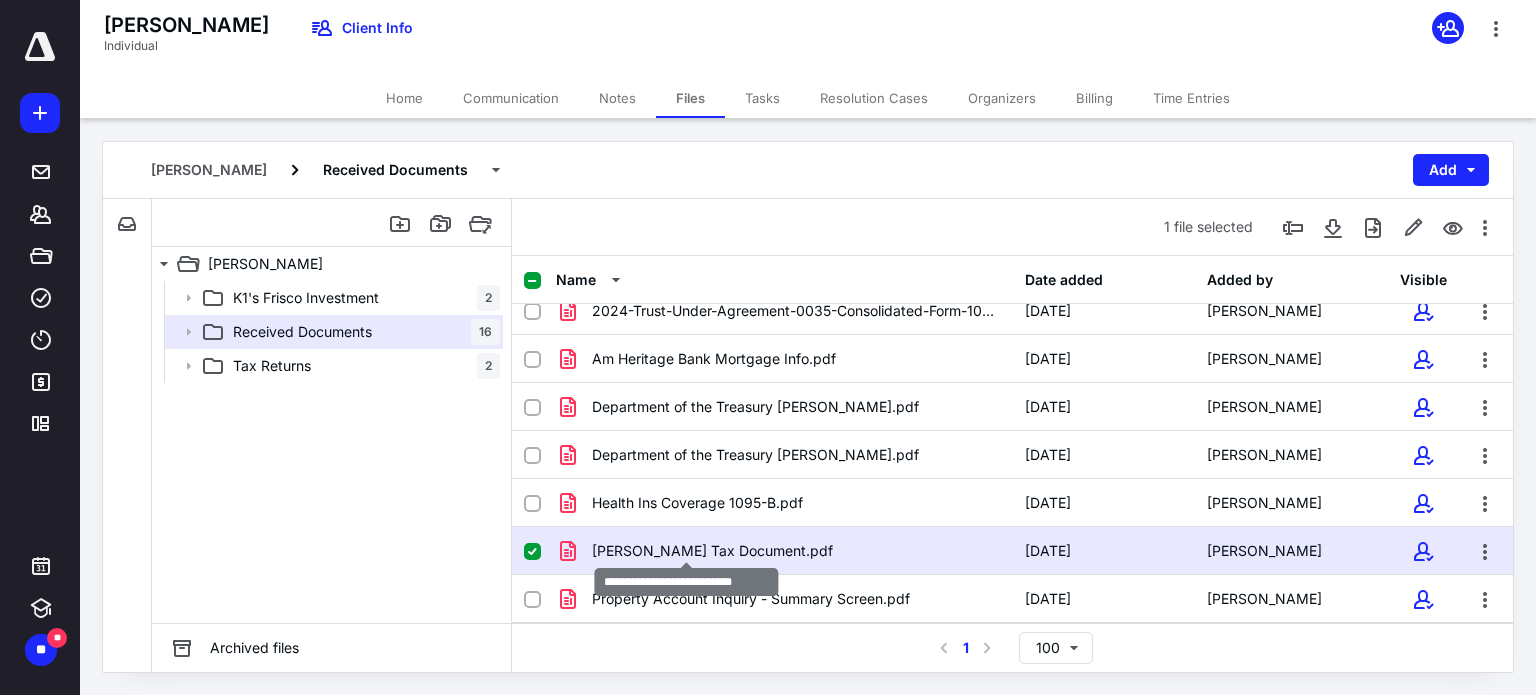 click on "Patterson Tax Document.pdf" at bounding box center (712, 551) 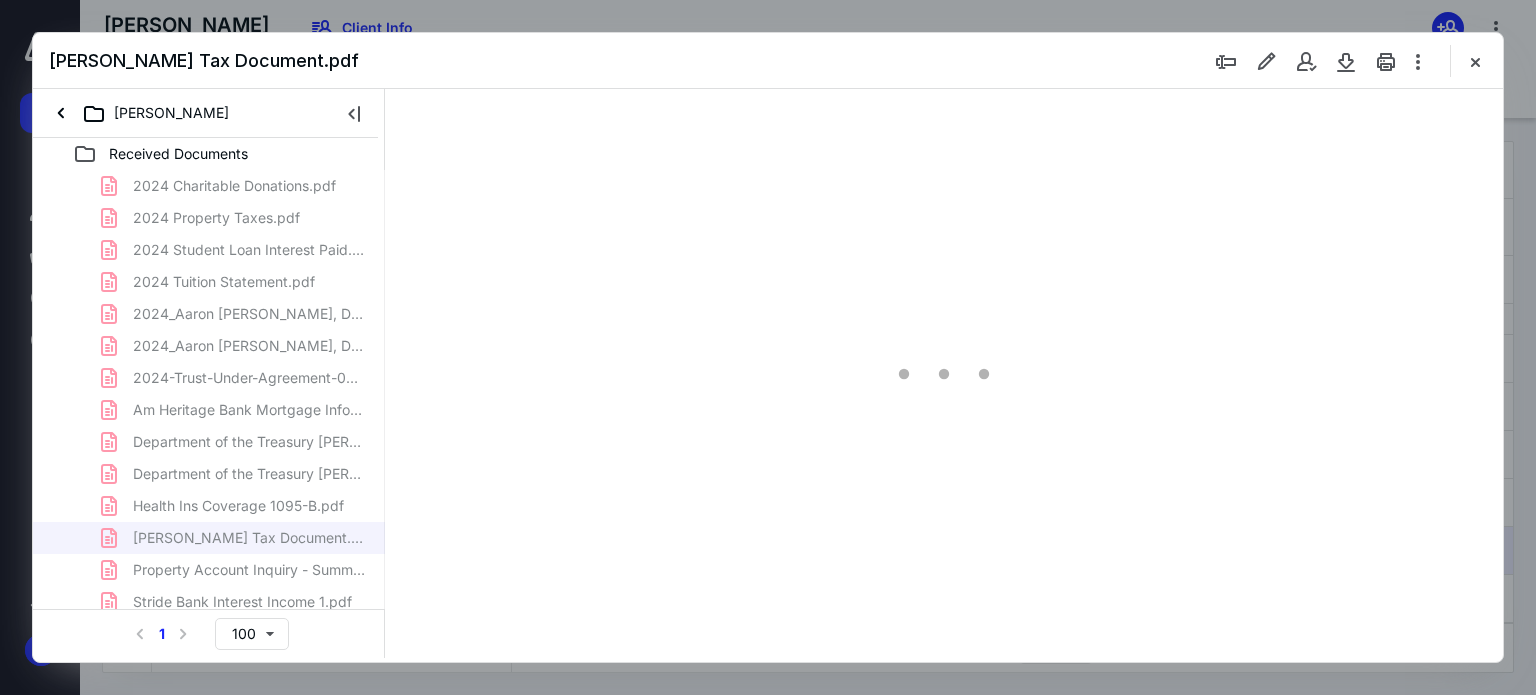 scroll, scrollTop: 0, scrollLeft: 0, axis: both 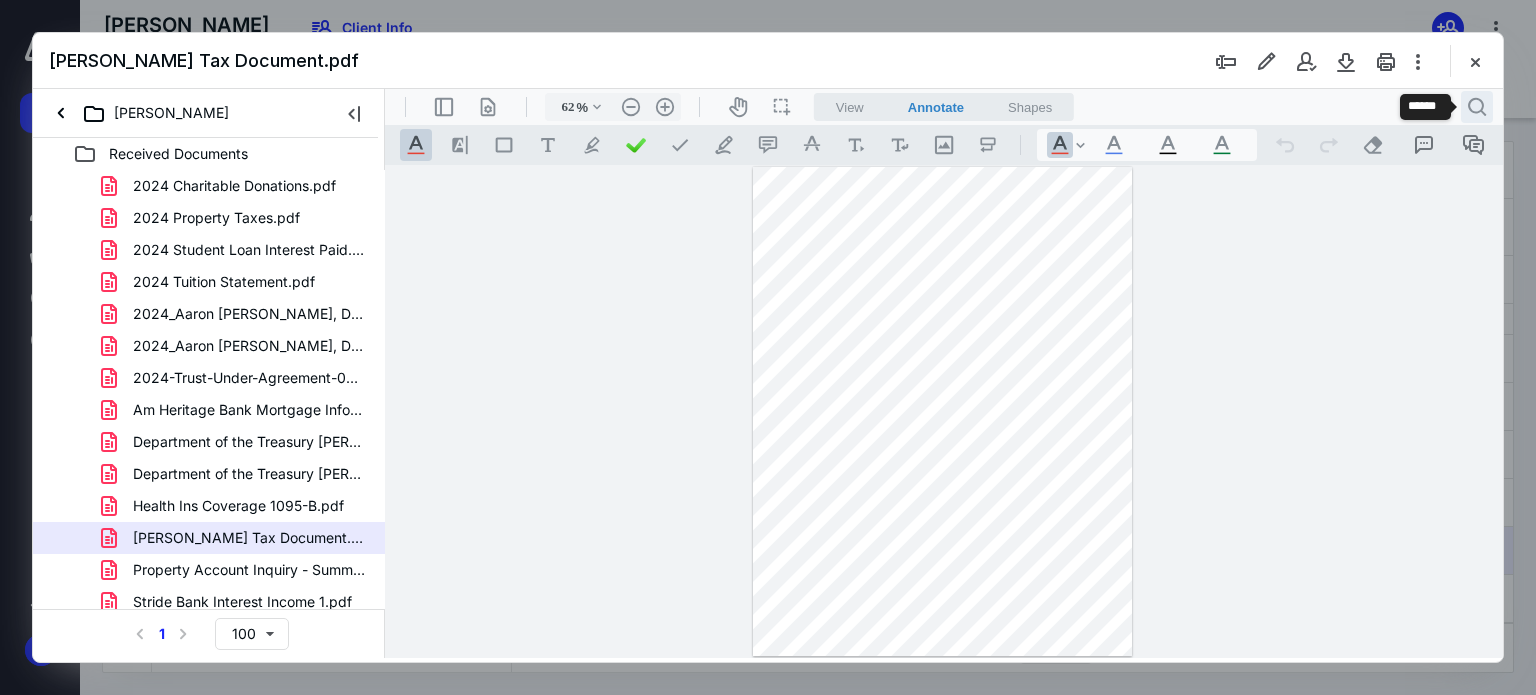 click on ".cls-1{fill:#abb0c4;} icon - header - search" at bounding box center [1477, 107] 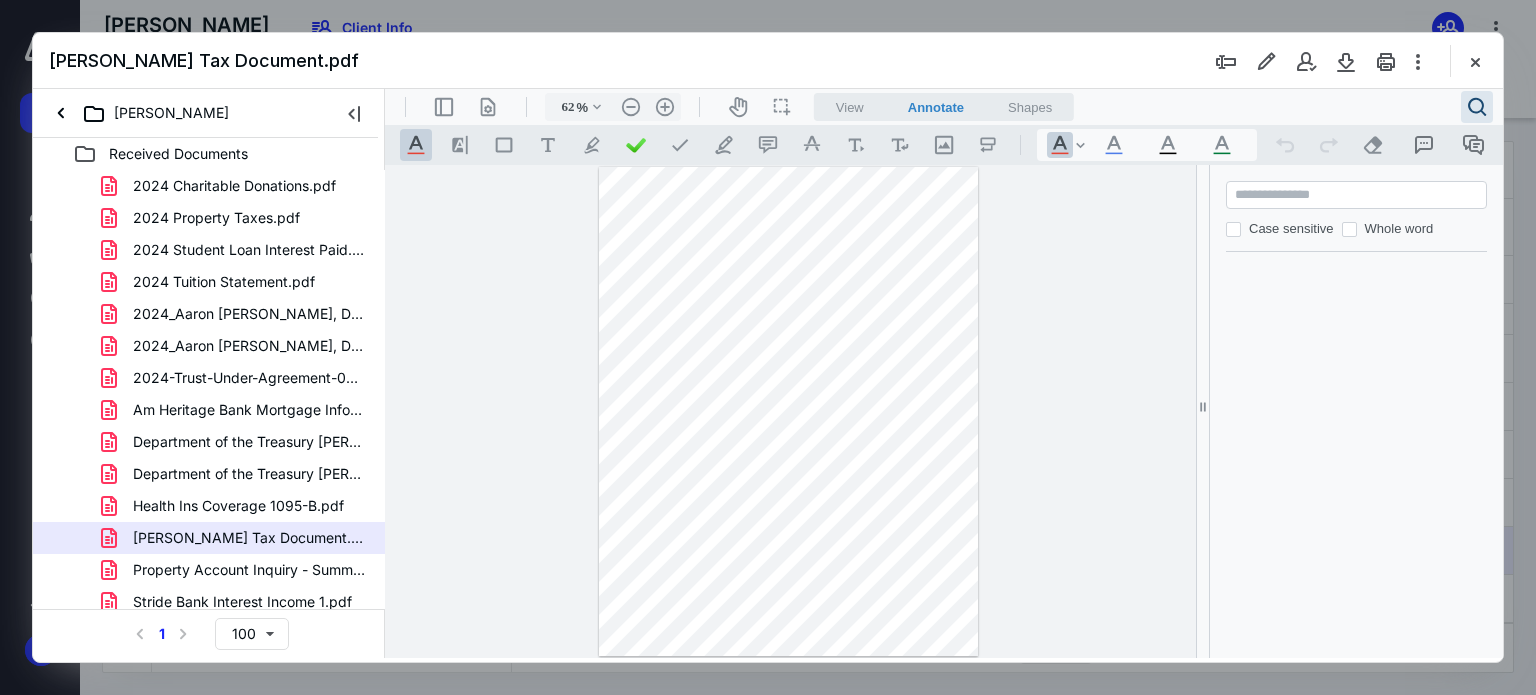 click on "**********" at bounding box center [790, 412] 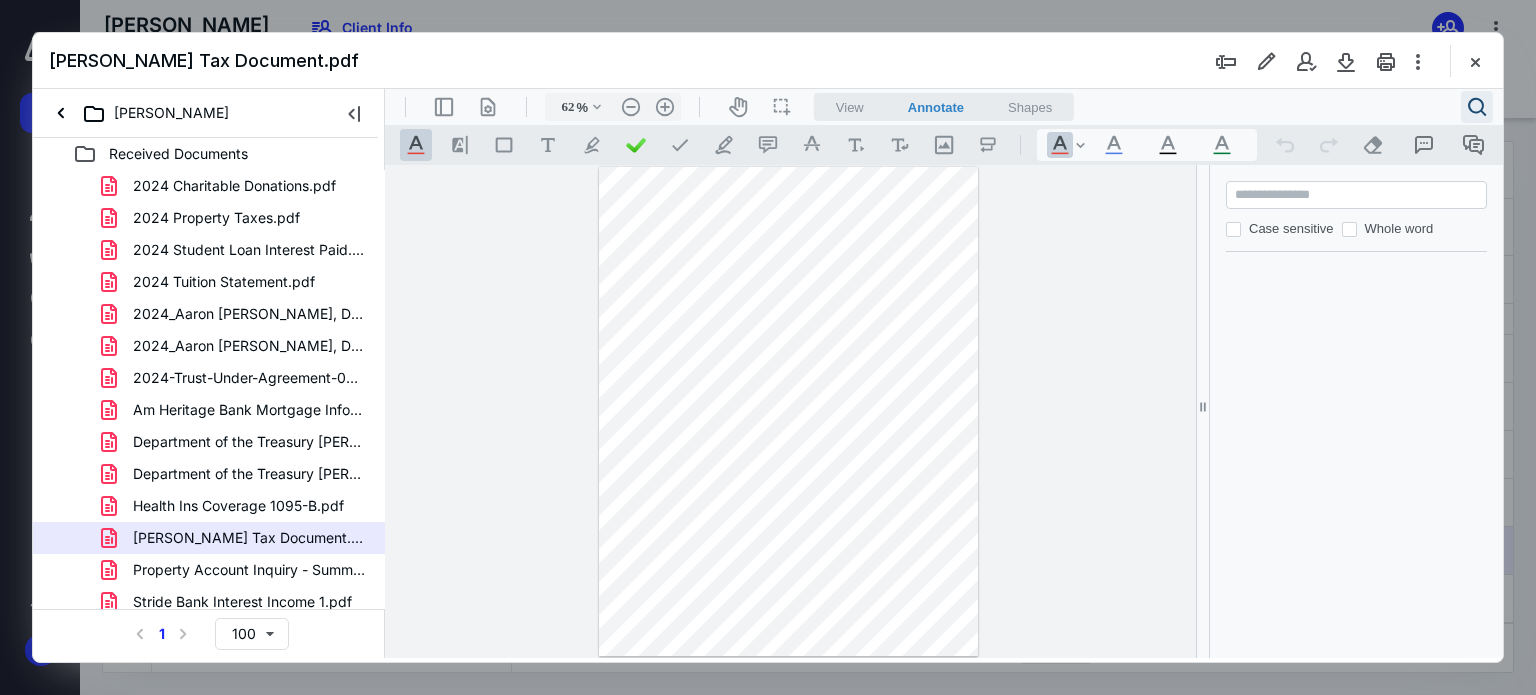 click on ".cls-1{fill:#abb0c4;} icon - header - search" at bounding box center (1477, 107) 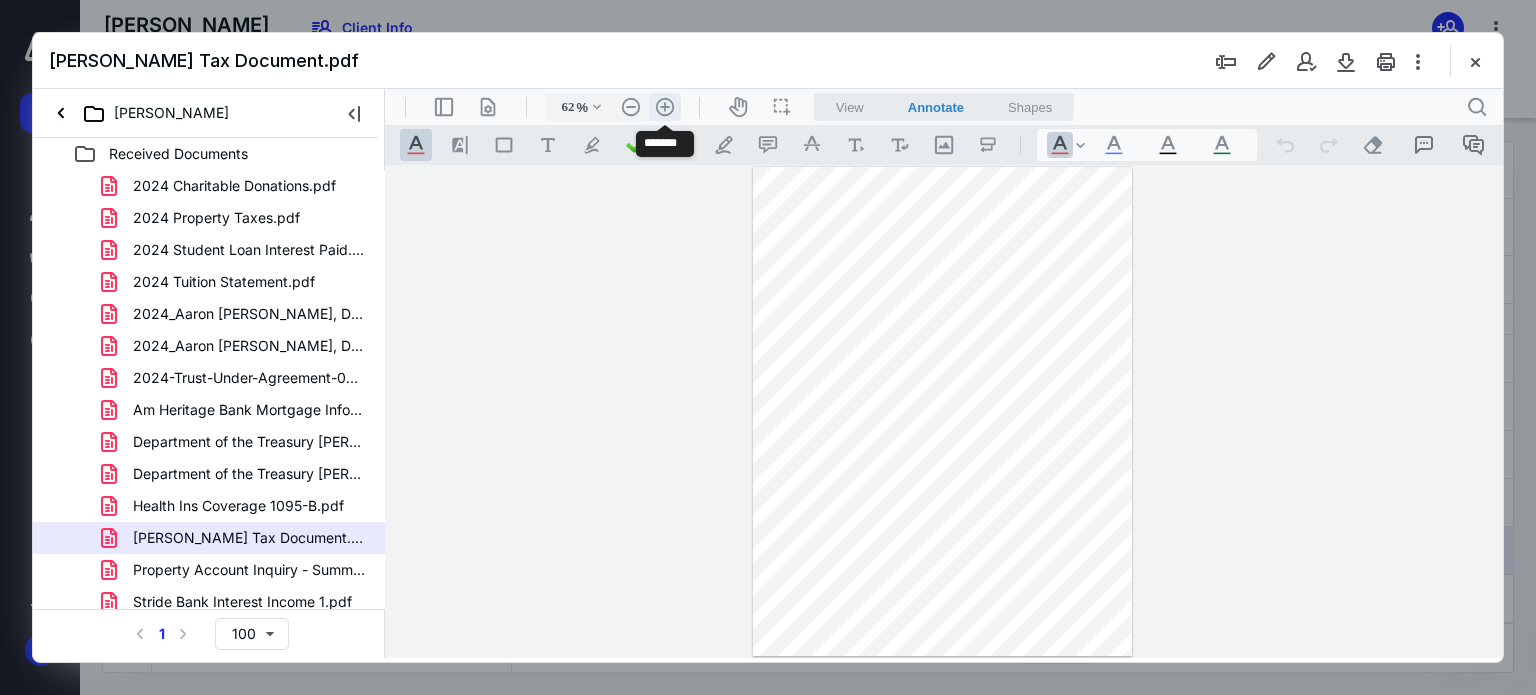 click on ".cls-1{fill:#abb0c4;} icon - header - zoom - in - line" at bounding box center (665, 107) 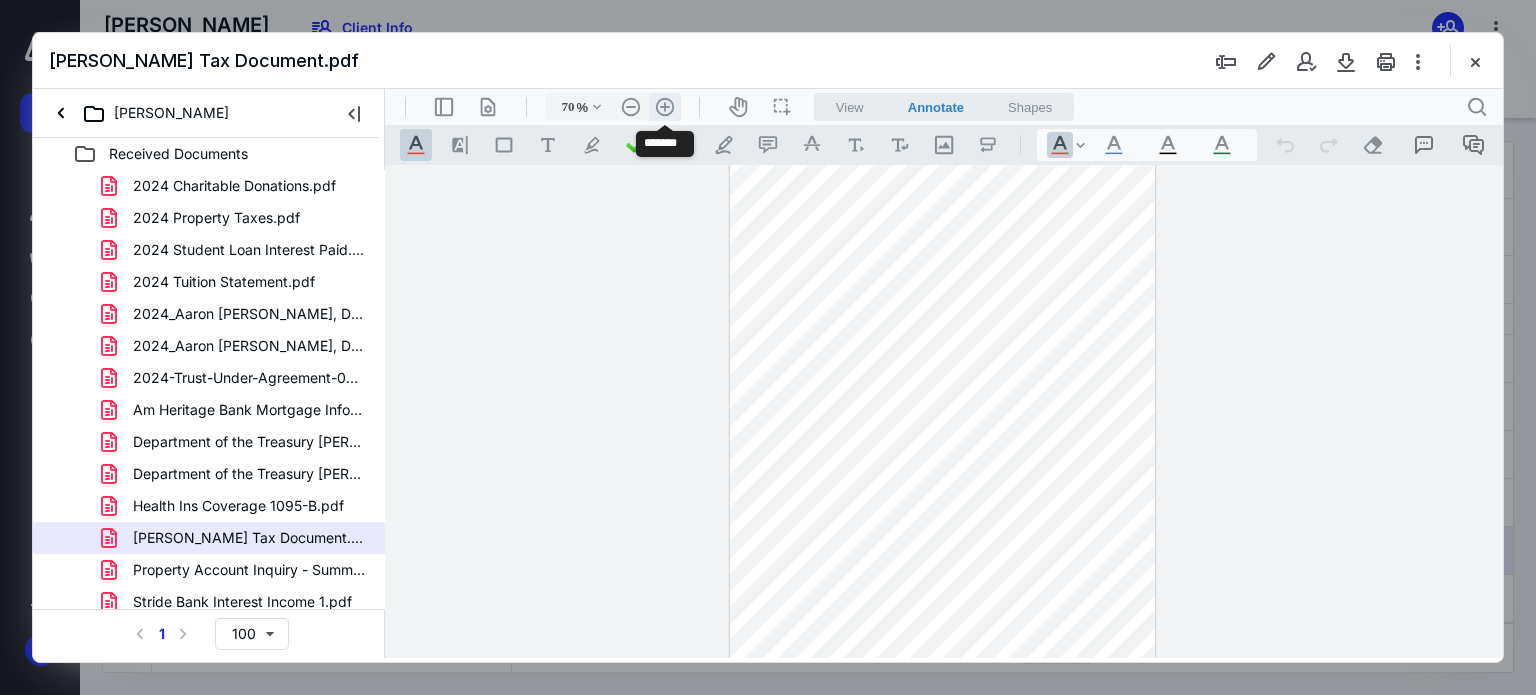 click on ".cls-1{fill:#abb0c4;} icon - header - zoom - in - line" at bounding box center (665, 107) 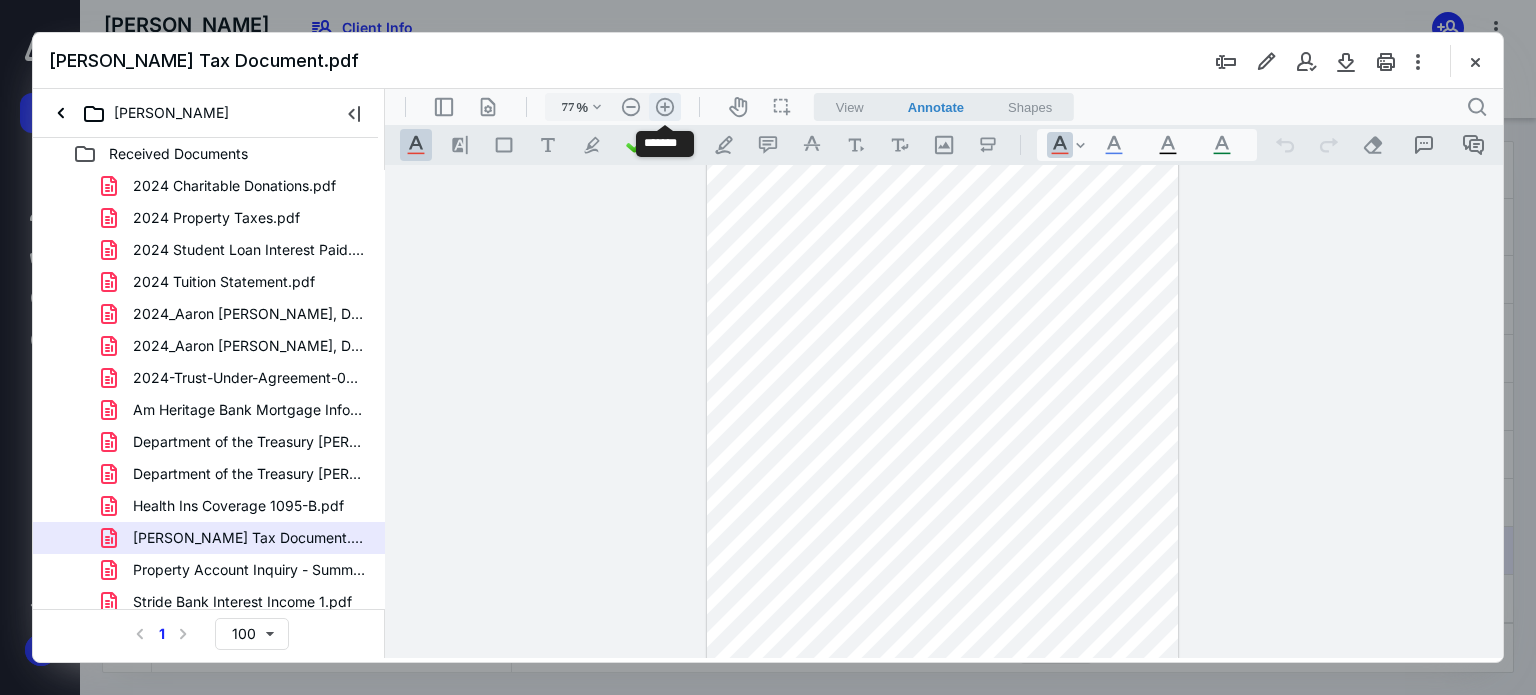 click on ".cls-1{fill:#abb0c4;} icon - header - zoom - in - line" at bounding box center (665, 107) 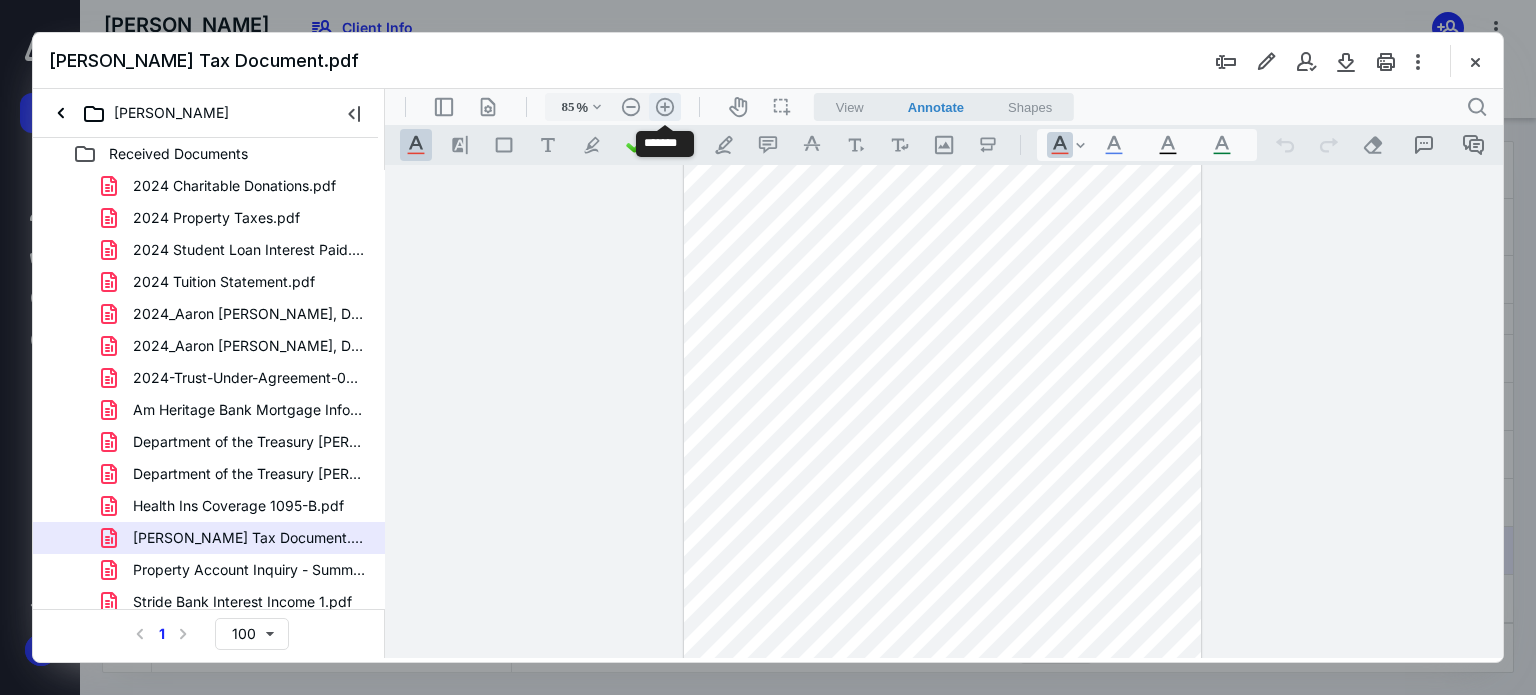 click on ".cls-1{fill:#abb0c4;} icon - header - zoom - in - line" at bounding box center [665, 107] 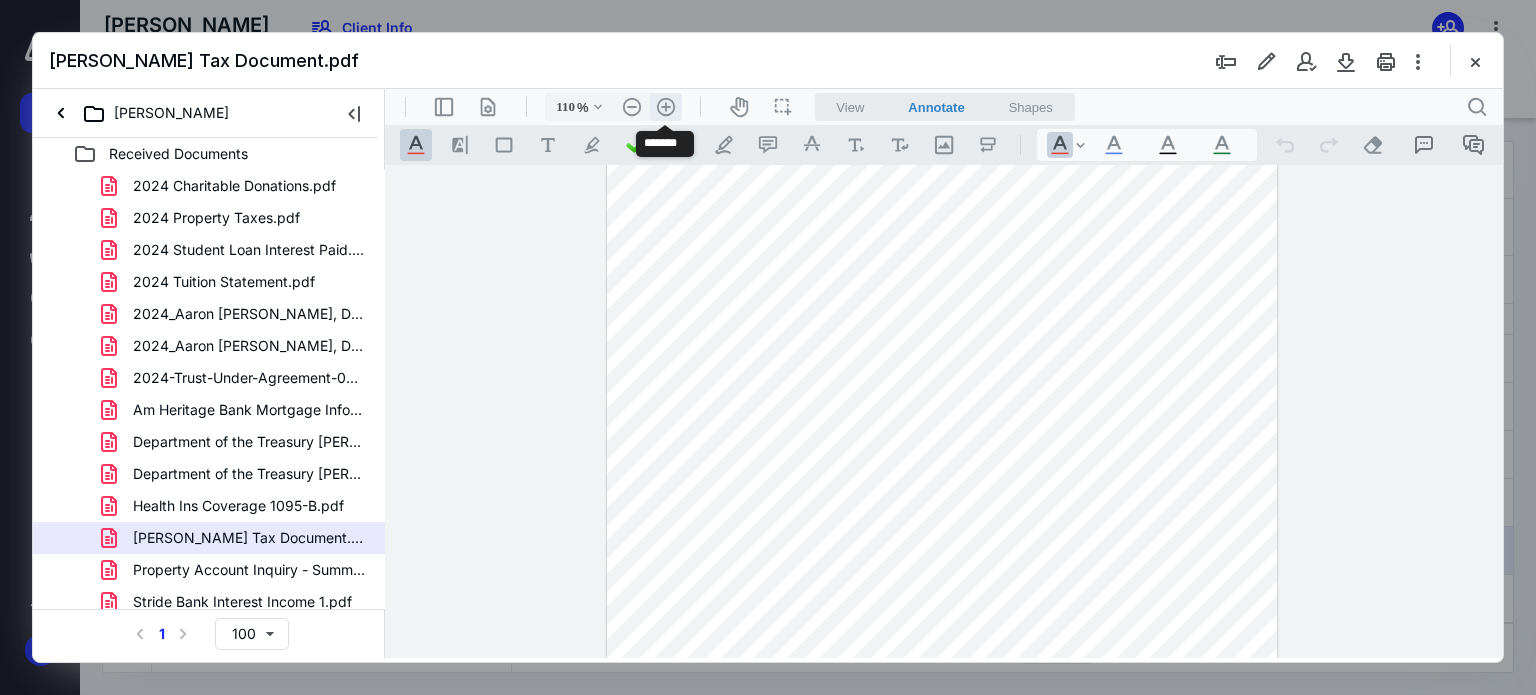 click on ".cls-1{fill:#abb0c4;} icon - header - zoom - in - line" at bounding box center (666, 107) 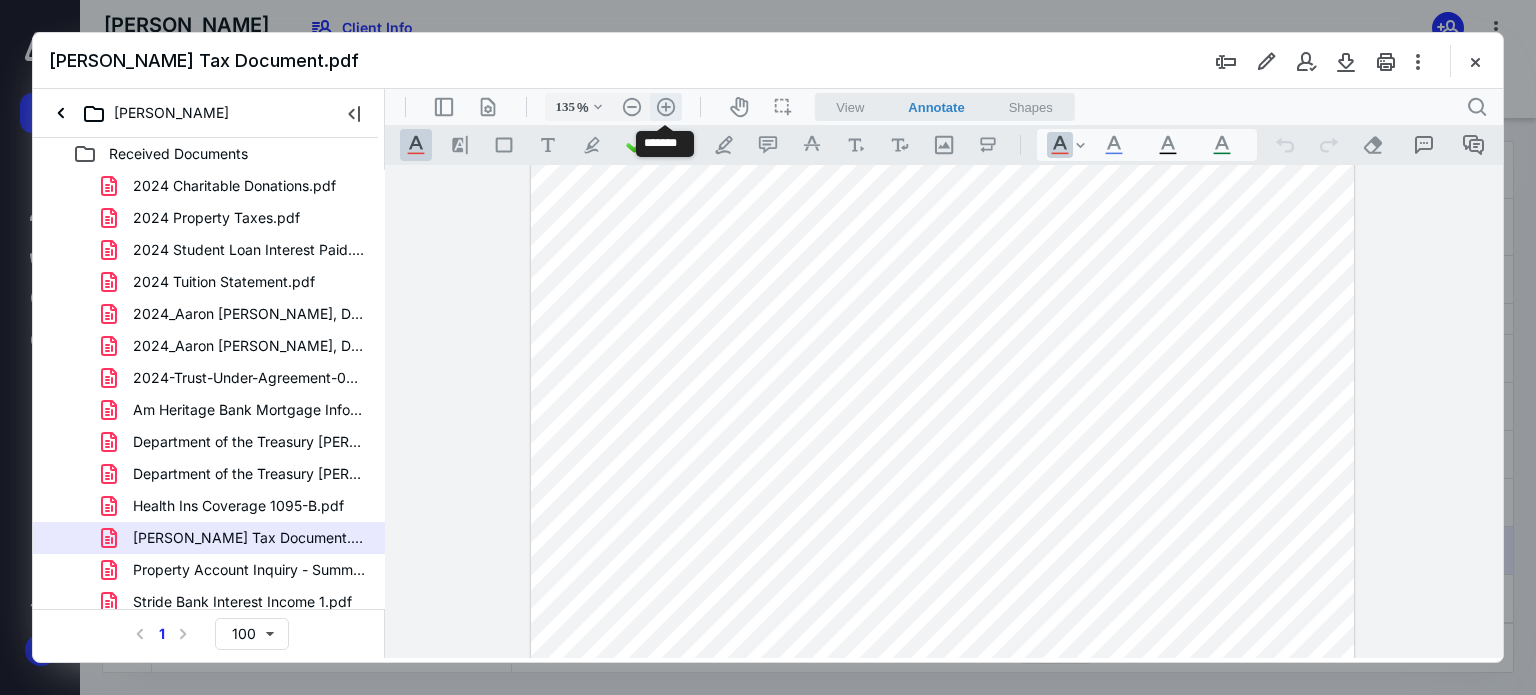click on ".cls-1{fill:#abb0c4;} icon - header - zoom - in - line" at bounding box center (666, 107) 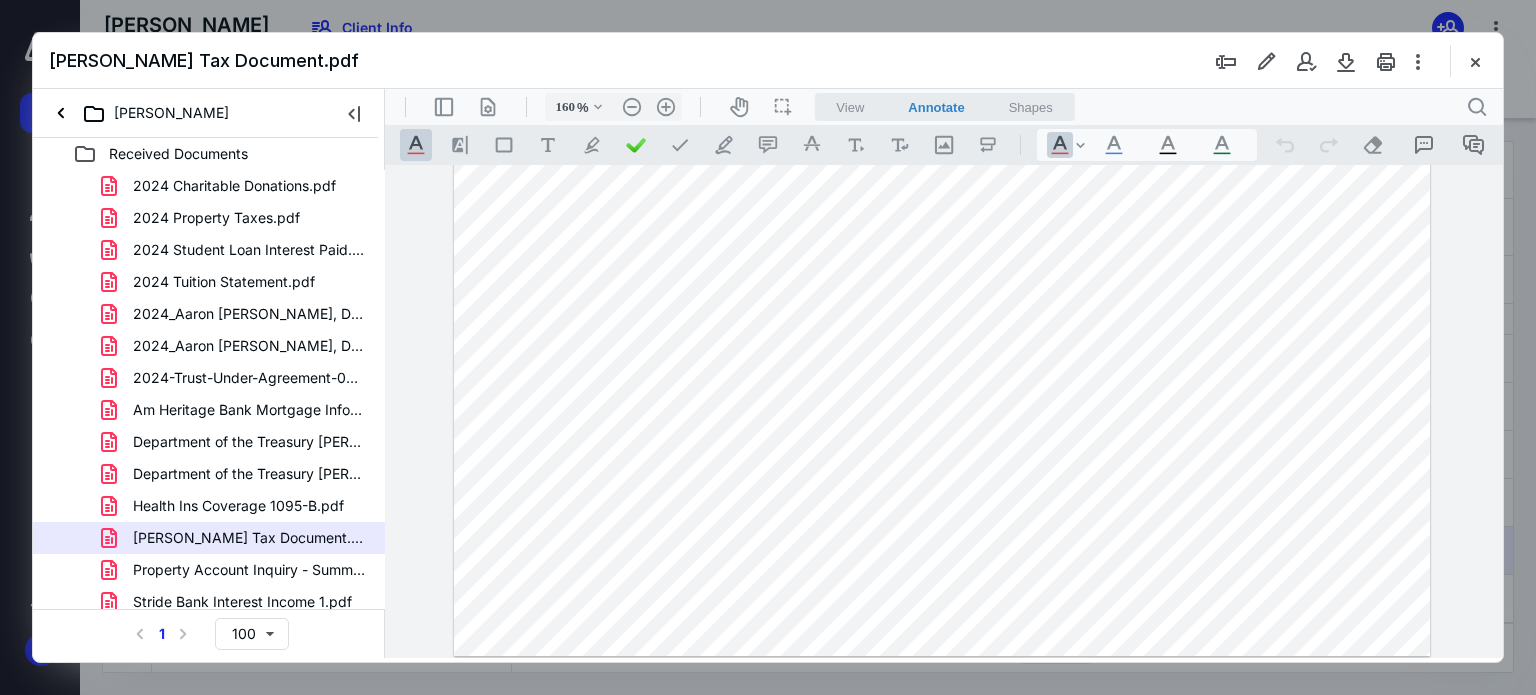 scroll, scrollTop: 776, scrollLeft: 0, axis: vertical 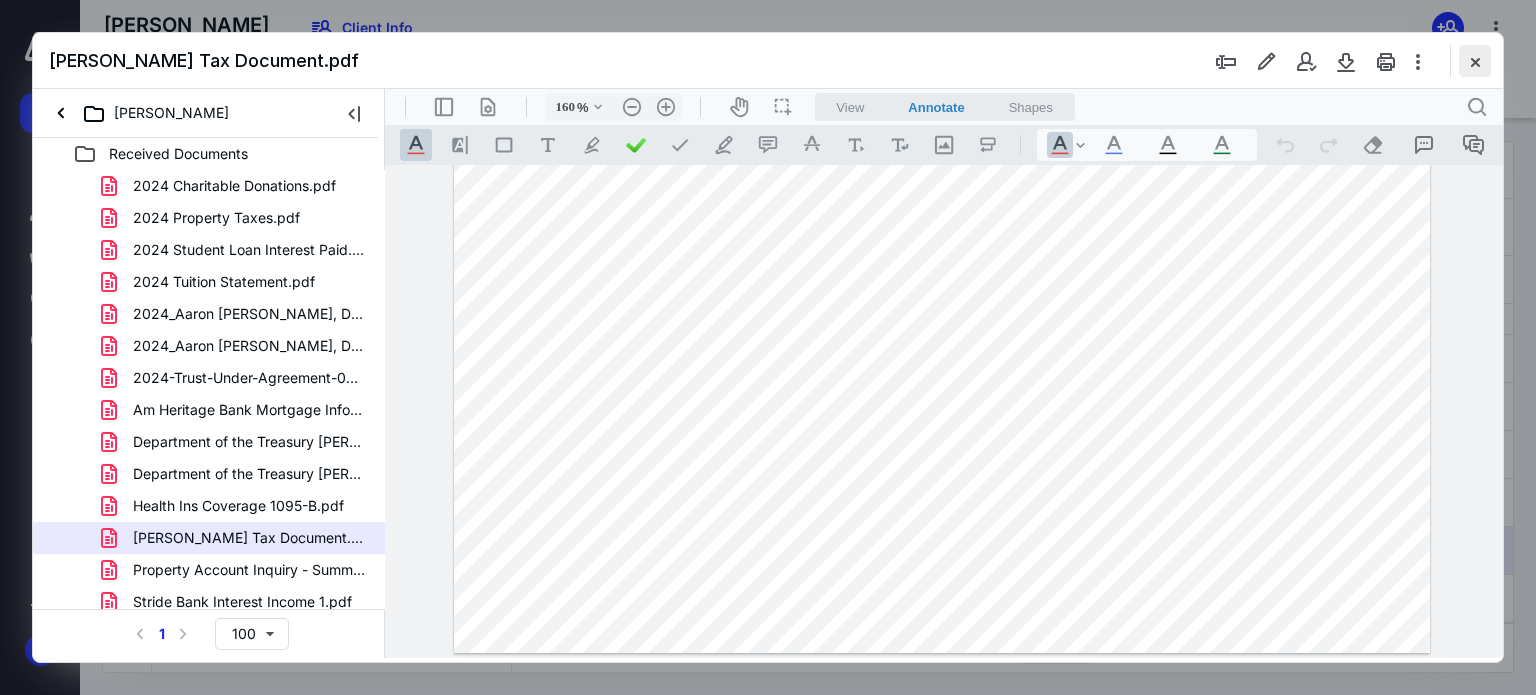 click at bounding box center [1475, 61] 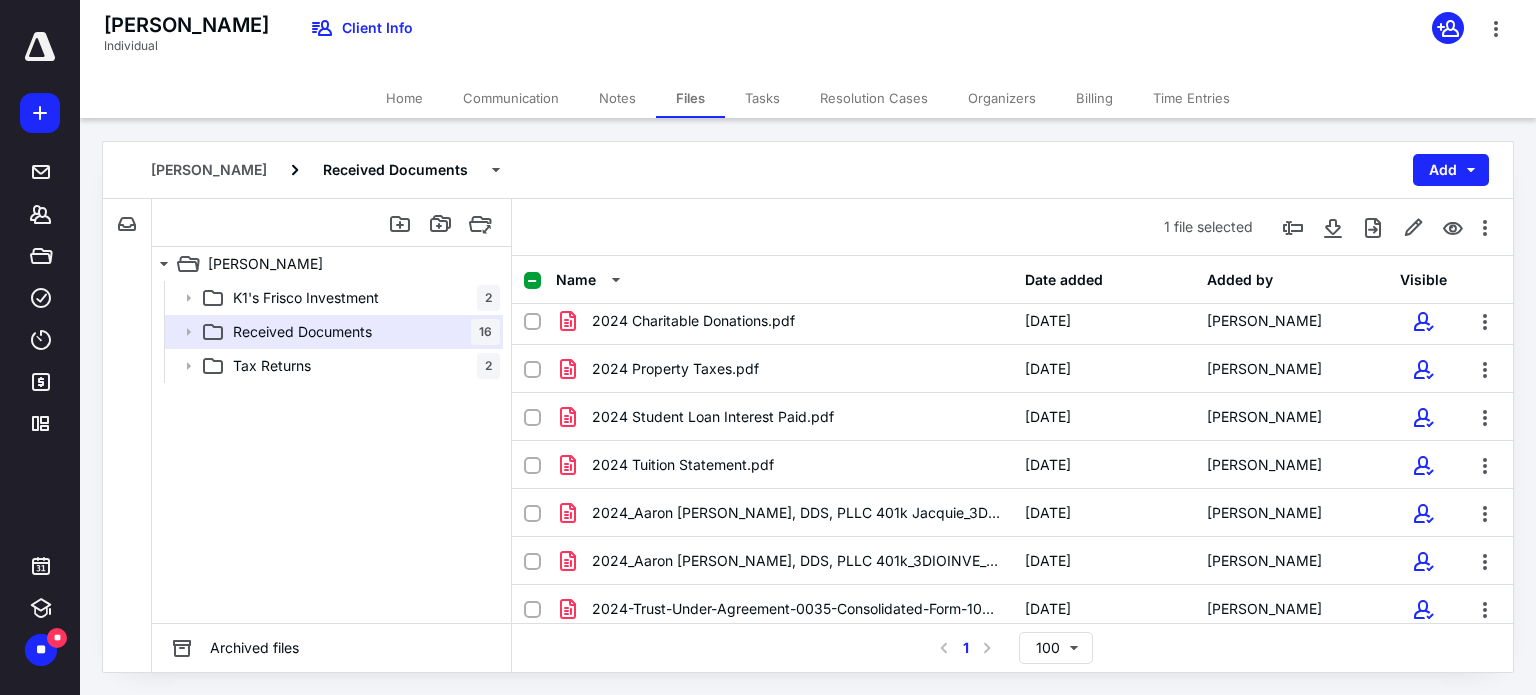 scroll, scrollTop: 0, scrollLeft: 0, axis: both 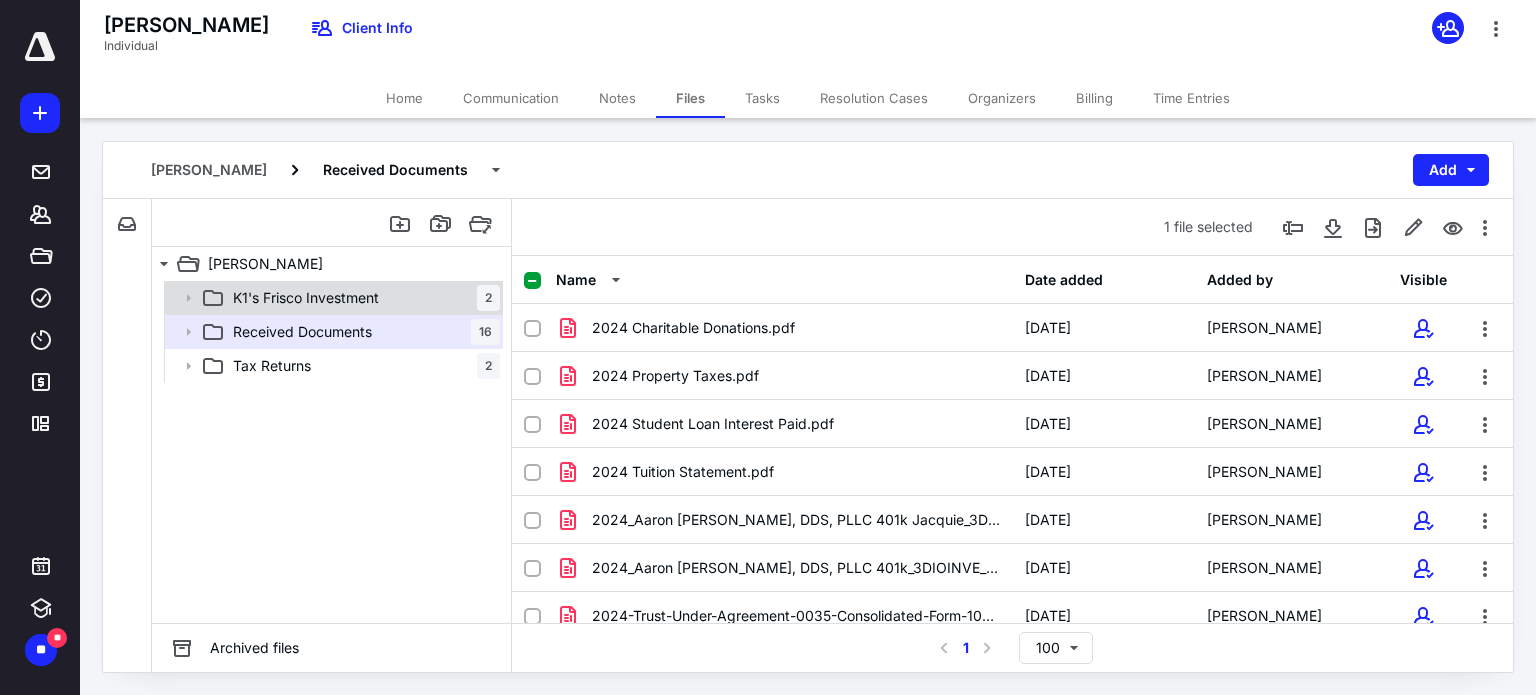 click on "K1's Frisco Investment" at bounding box center [306, 298] 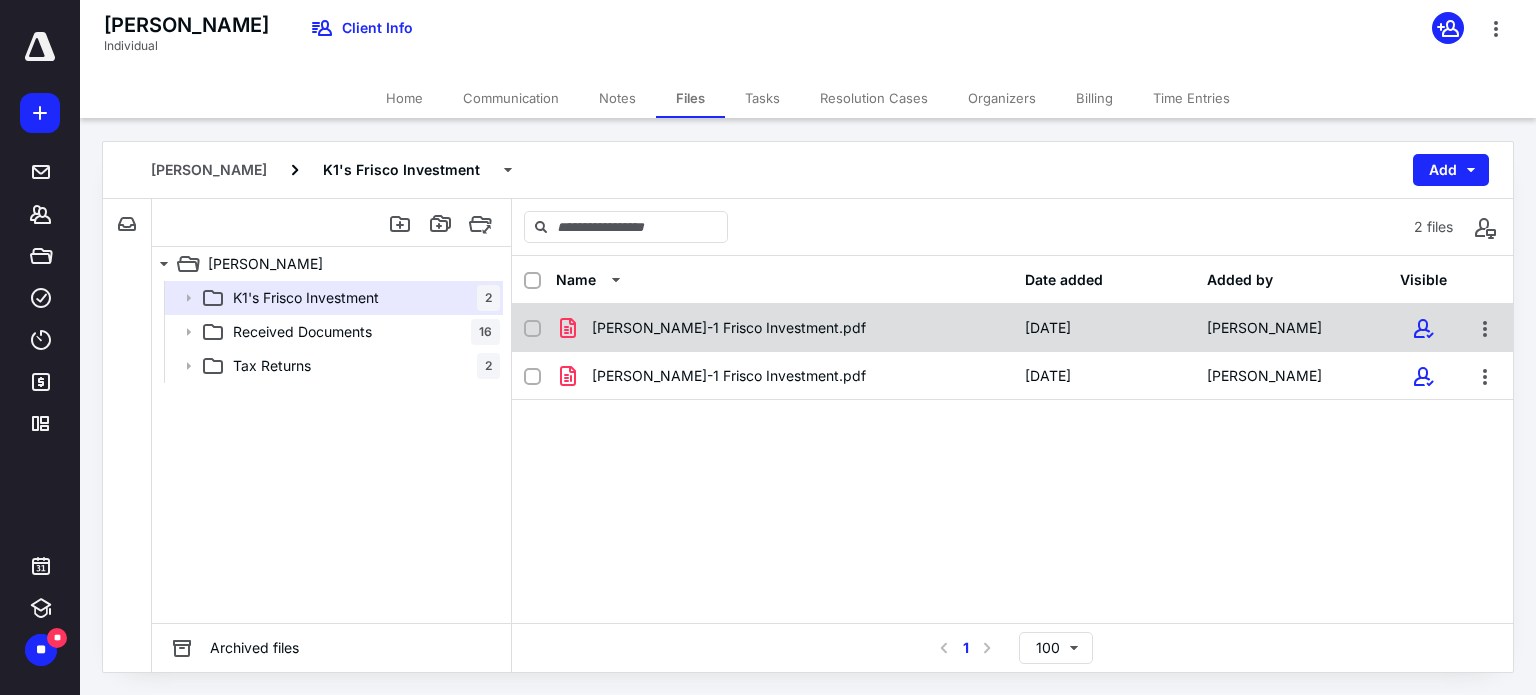 click on "Aaron K-1 Frisco Investment.pdf" at bounding box center (729, 328) 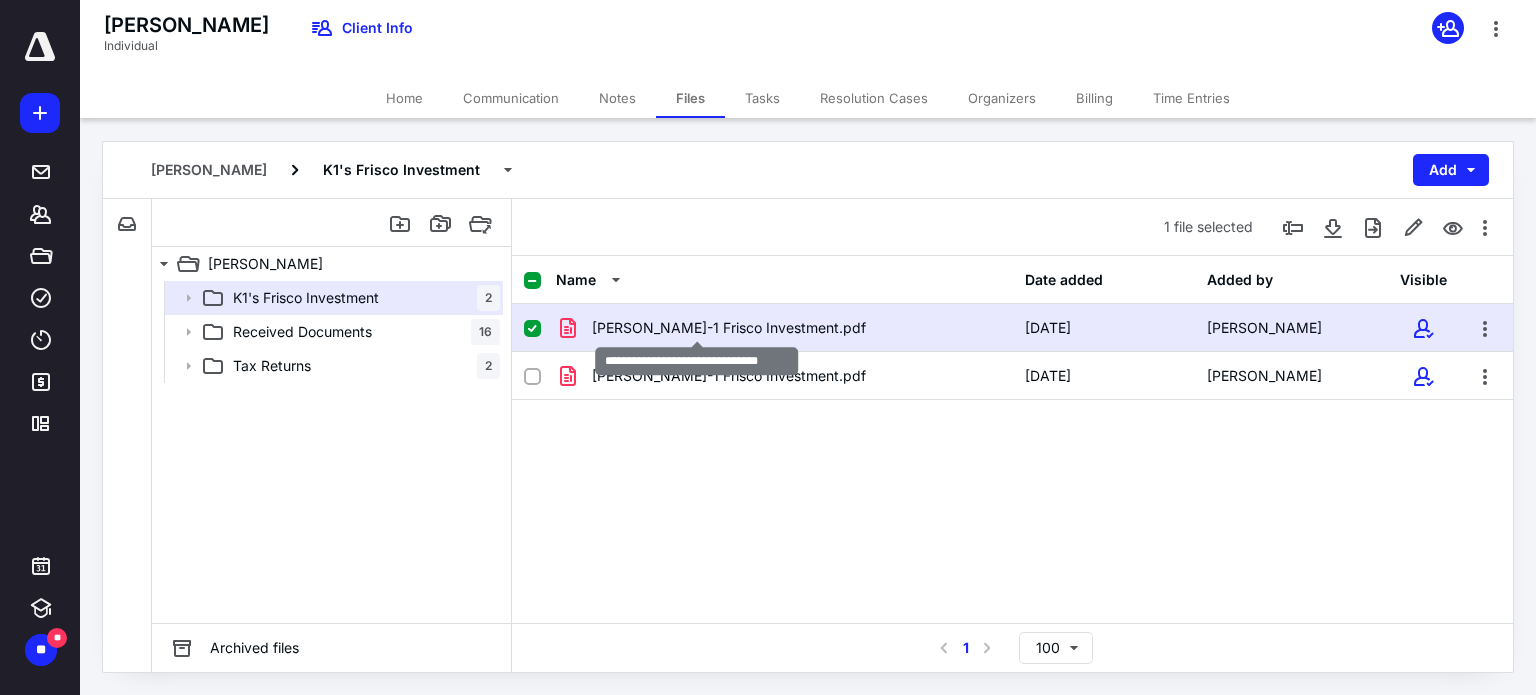 click on "Aaron K-1 Frisco Investment.pdf" at bounding box center [729, 328] 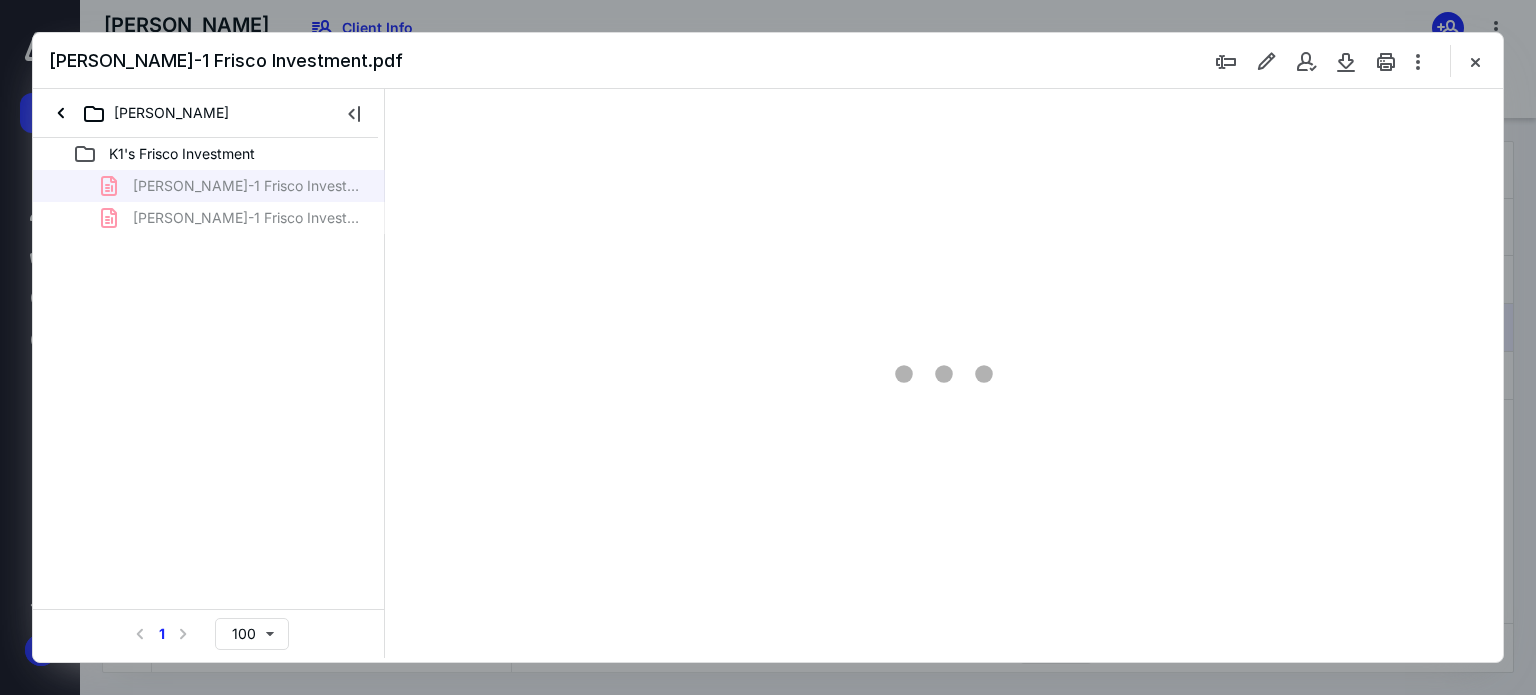 scroll, scrollTop: 0, scrollLeft: 0, axis: both 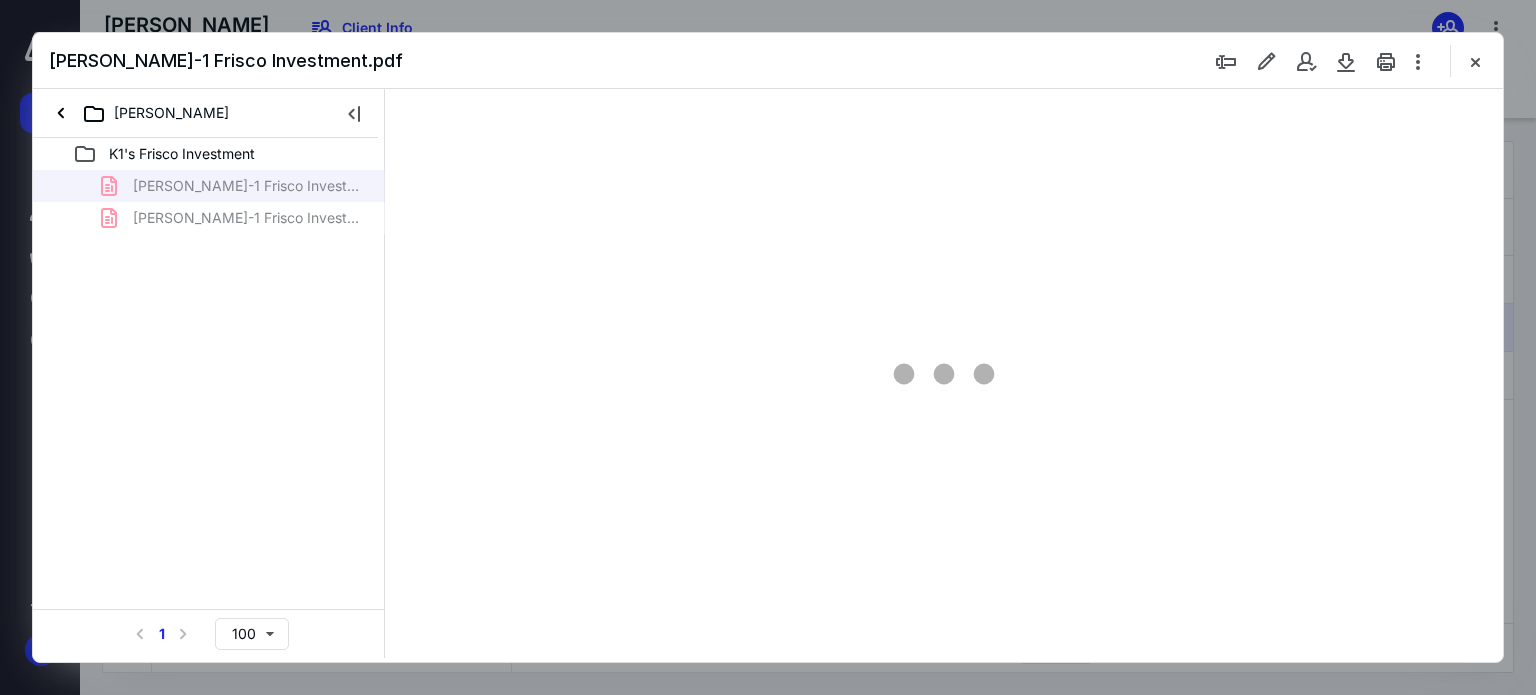 type on "62" 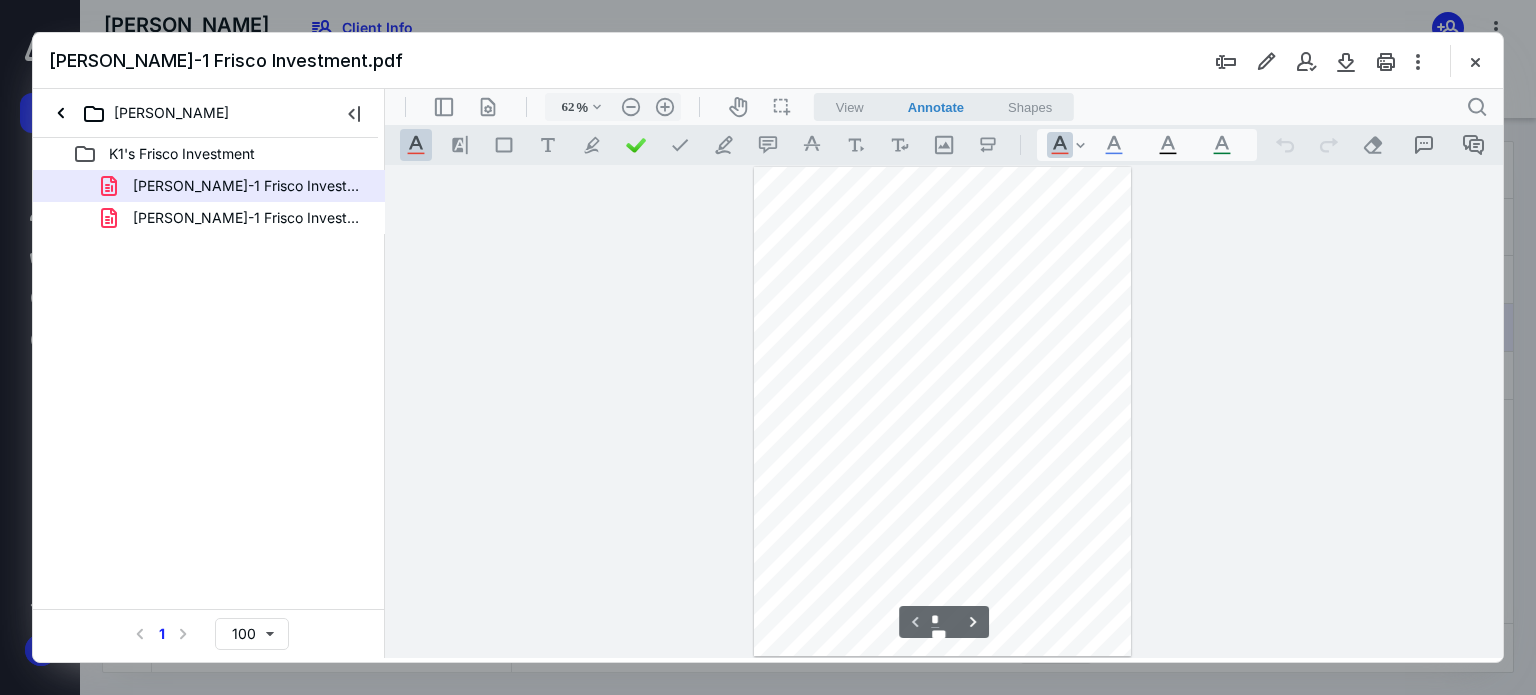 scroll, scrollTop: 77, scrollLeft: 0, axis: vertical 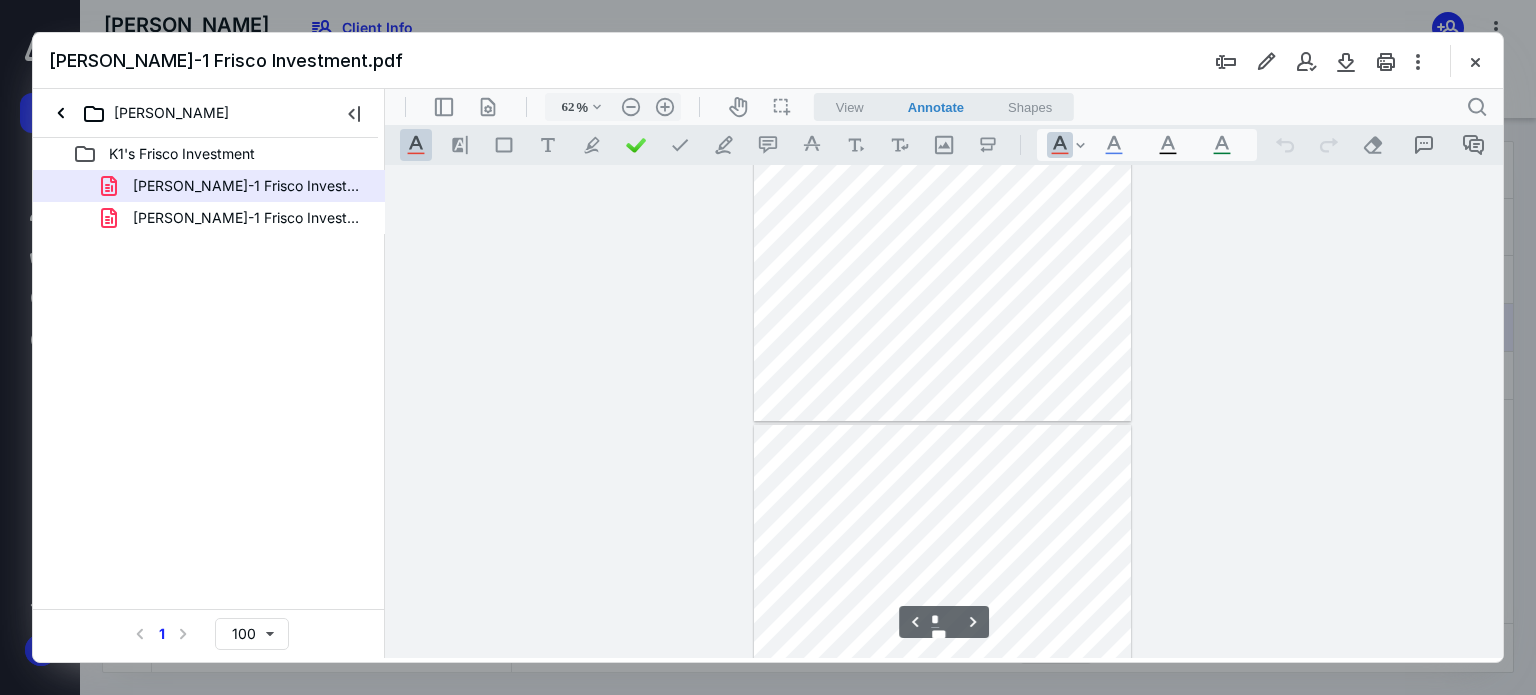 type on "*" 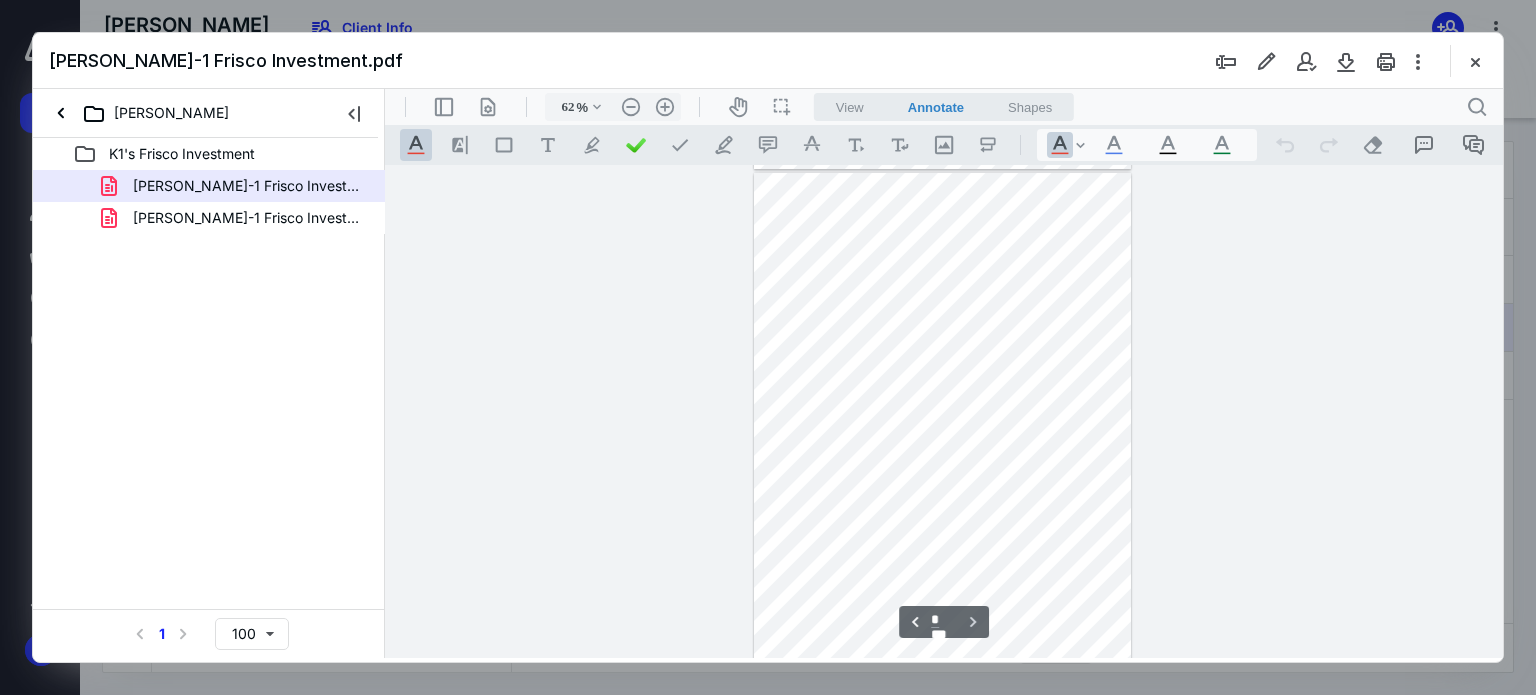 scroll, scrollTop: 985, scrollLeft: 0, axis: vertical 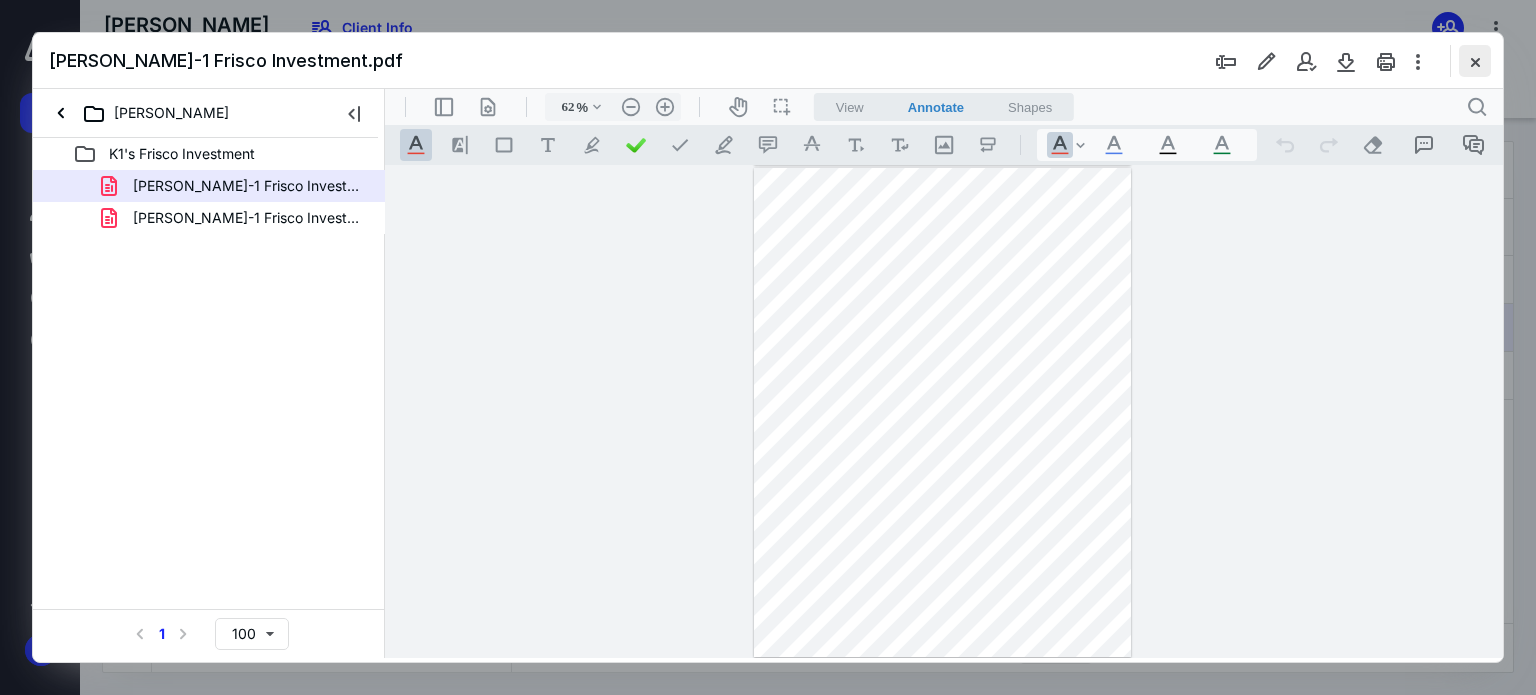 click at bounding box center (1475, 61) 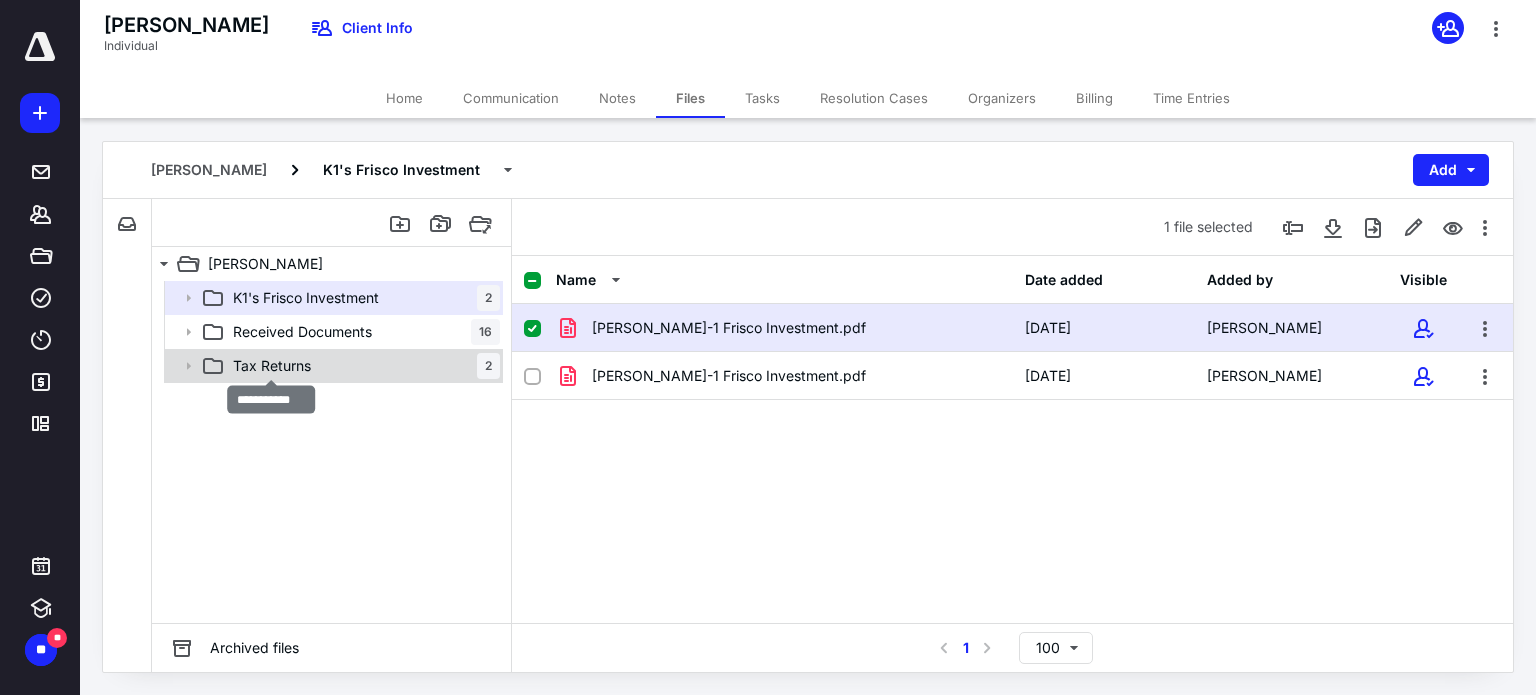 click on "Tax Returns" at bounding box center (272, 366) 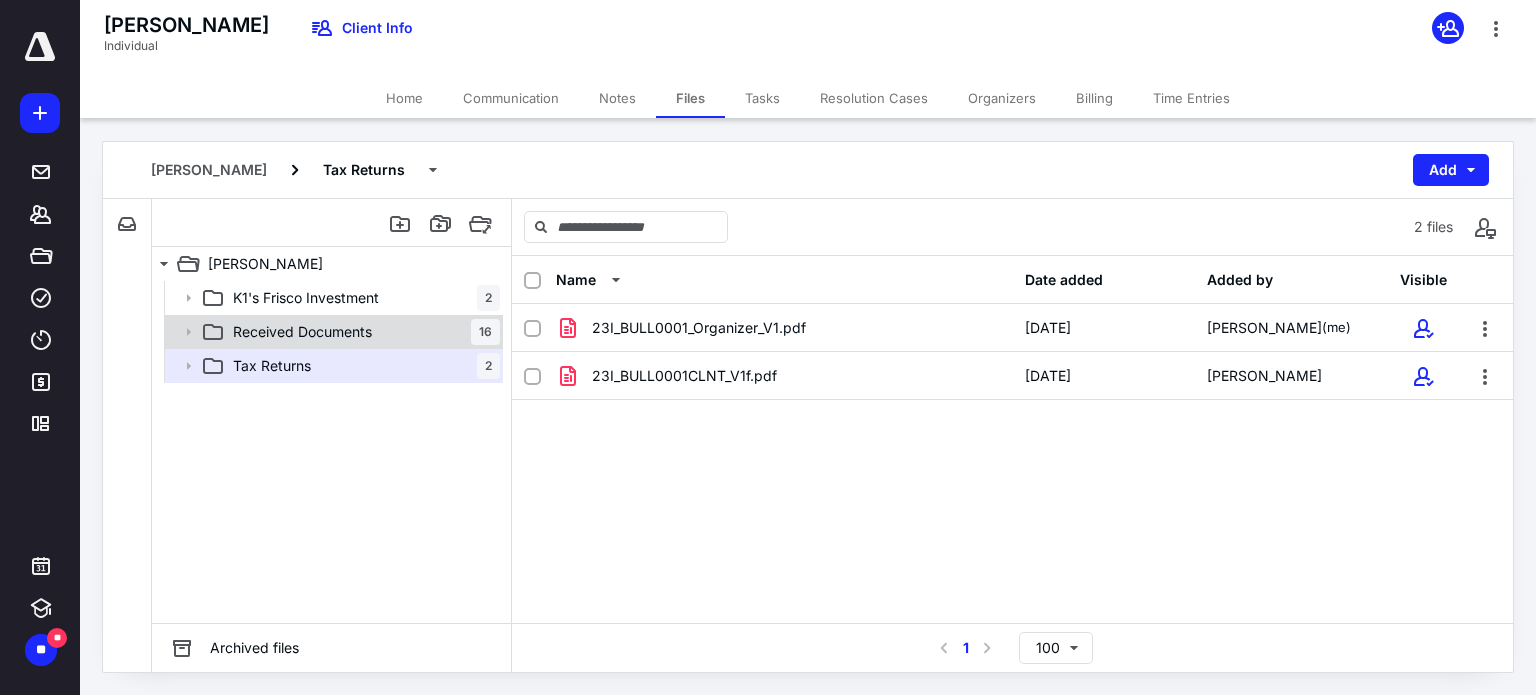 click on "Received Documents 16" at bounding box center (332, 332) 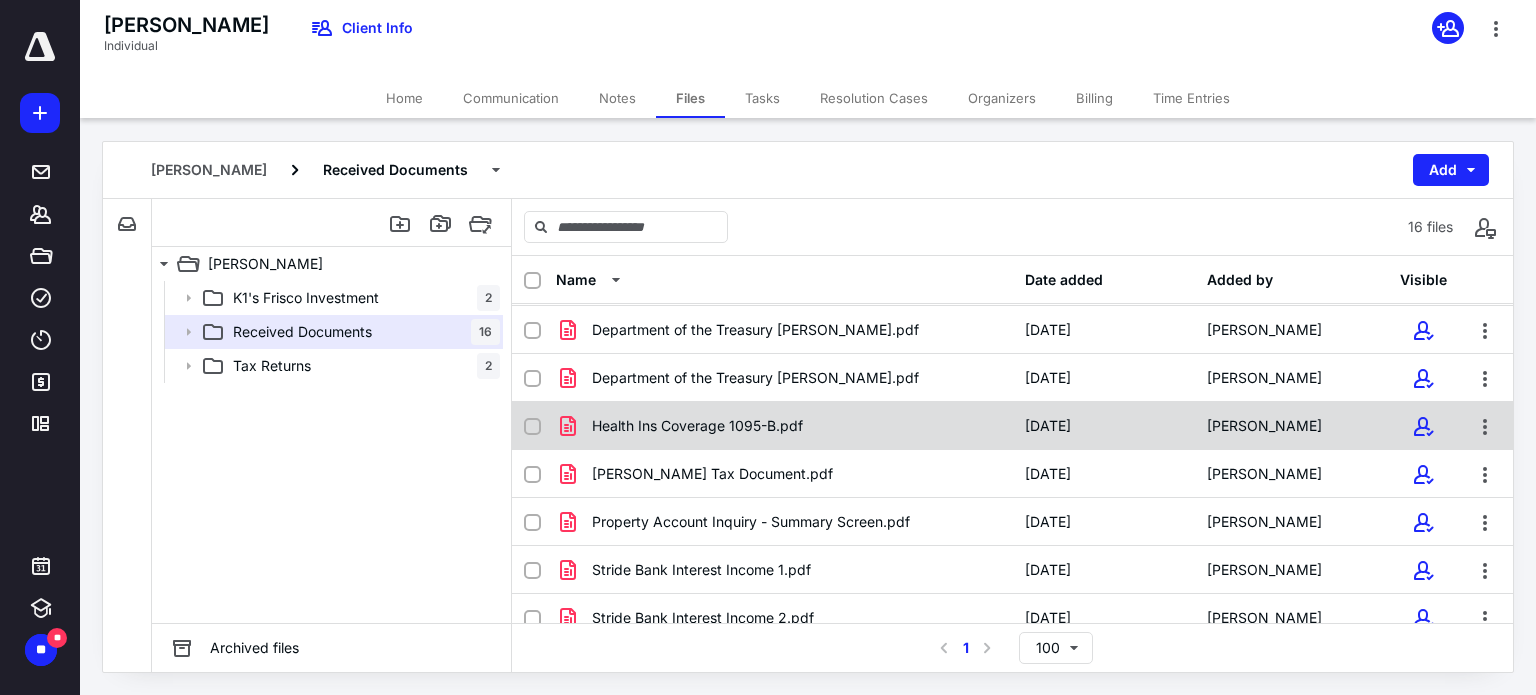 scroll, scrollTop: 444, scrollLeft: 0, axis: vertical 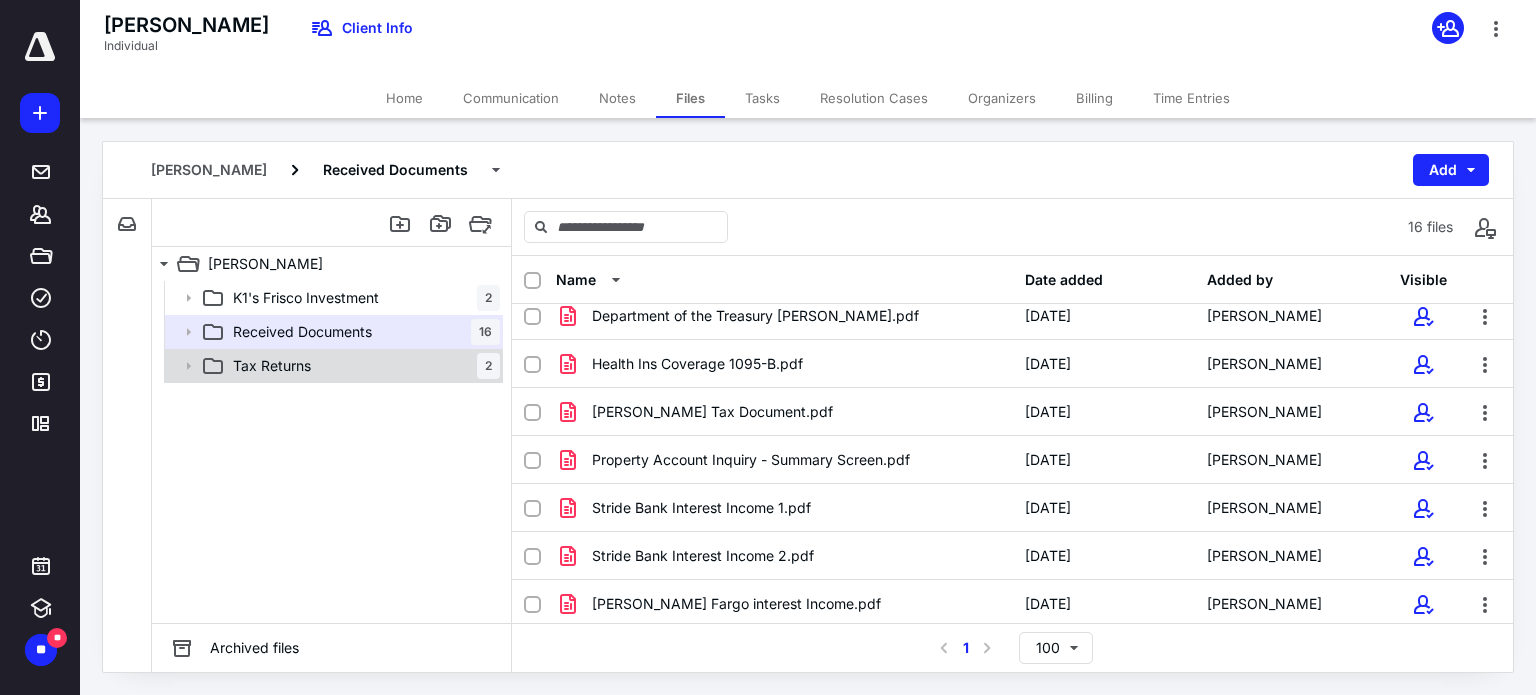 click on "Tax Returns 2" at bounding box center [362, 366] 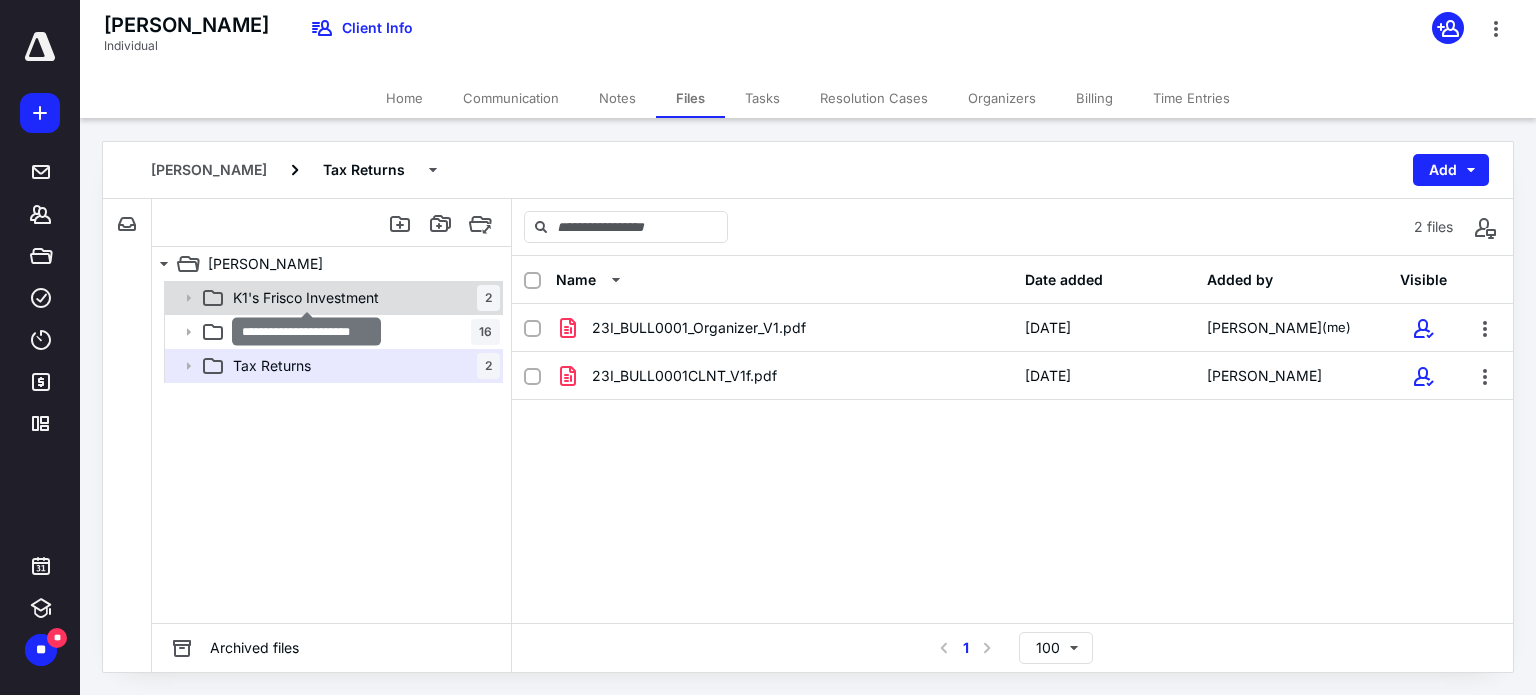 click on "K1's Frisco Investment" at bounding box center [306, 298] 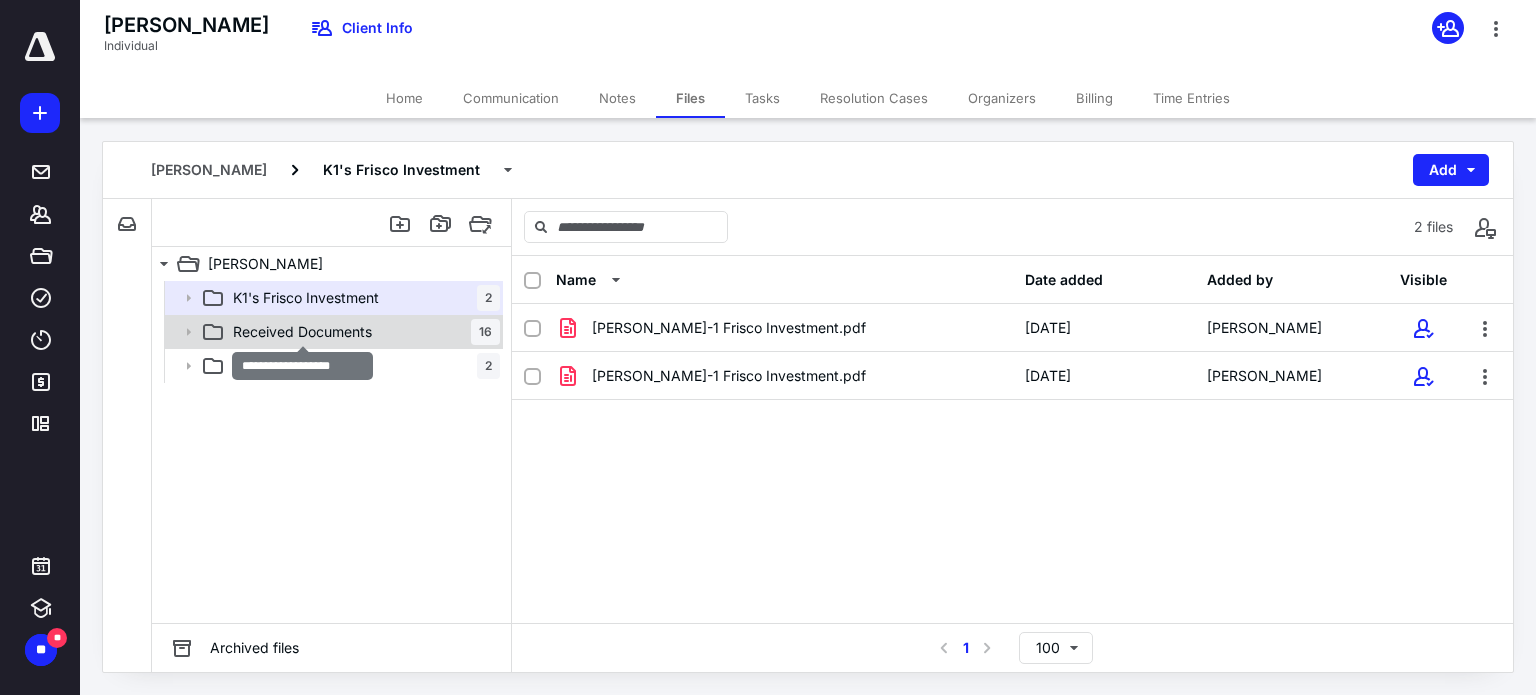 click on "Received Documents" at bounding box center (302, 332) 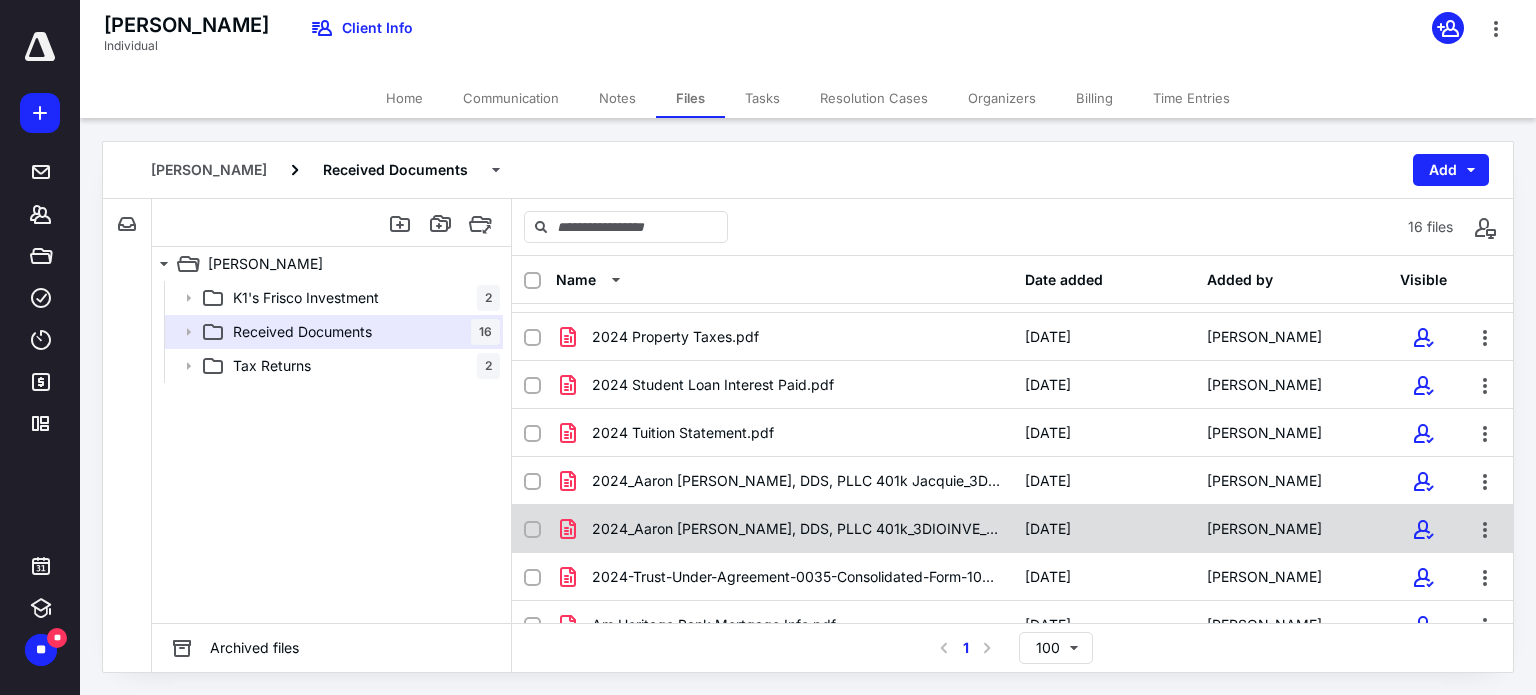 scroll, scrollTop: 0, scrollLeft: 0, axis: both 